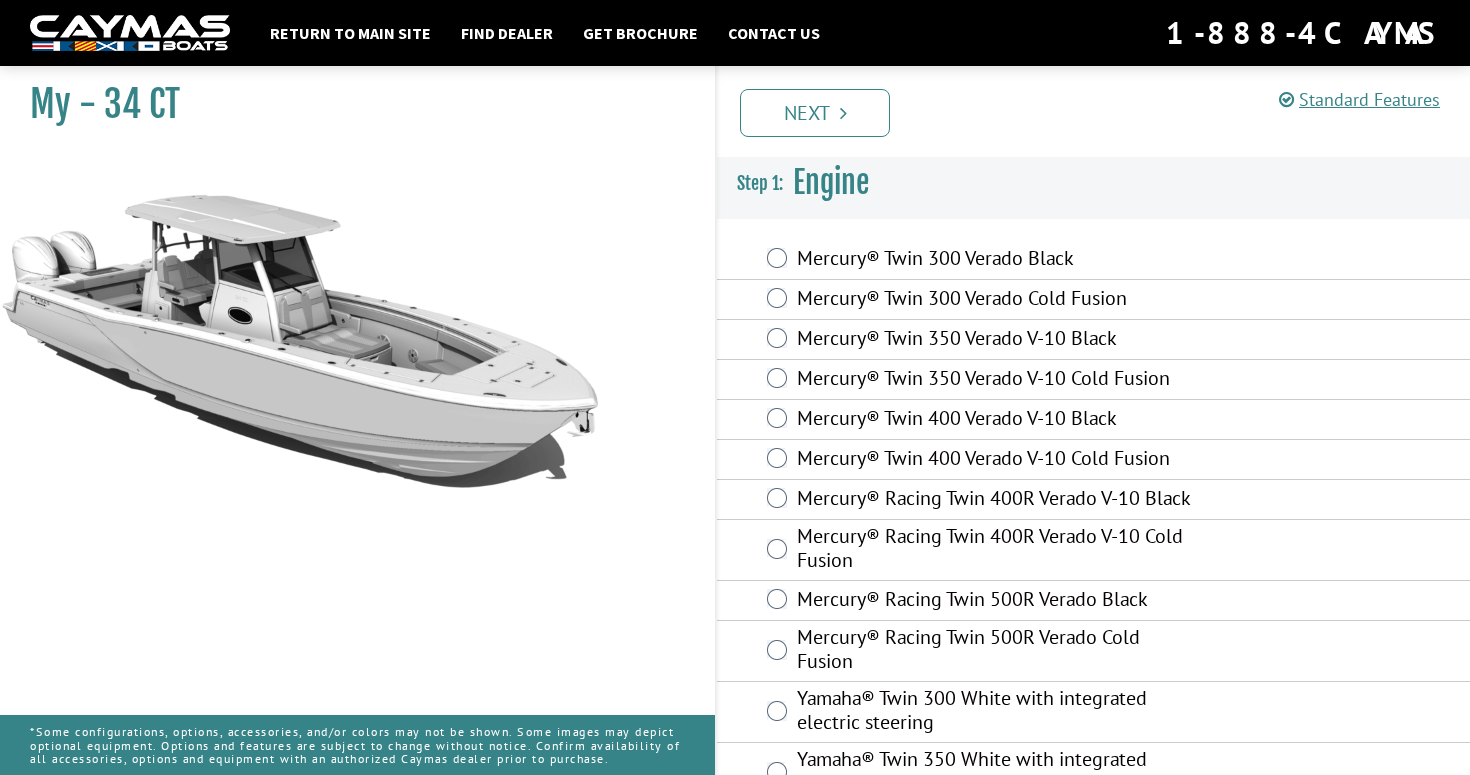 scroll, scrollTop: 0, scrollLeft: 0, axis: both 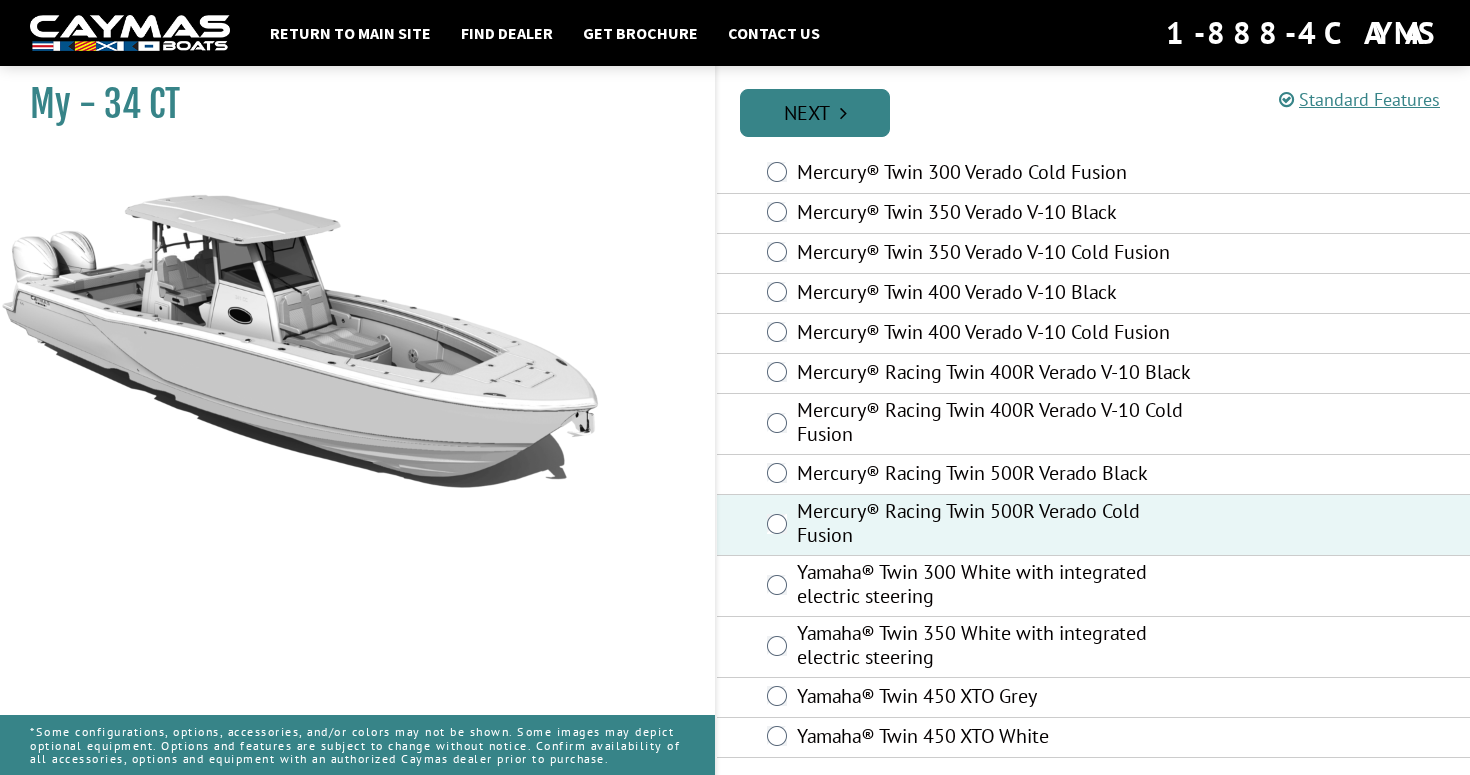 click on "Next" at bounding box center [815, 113] 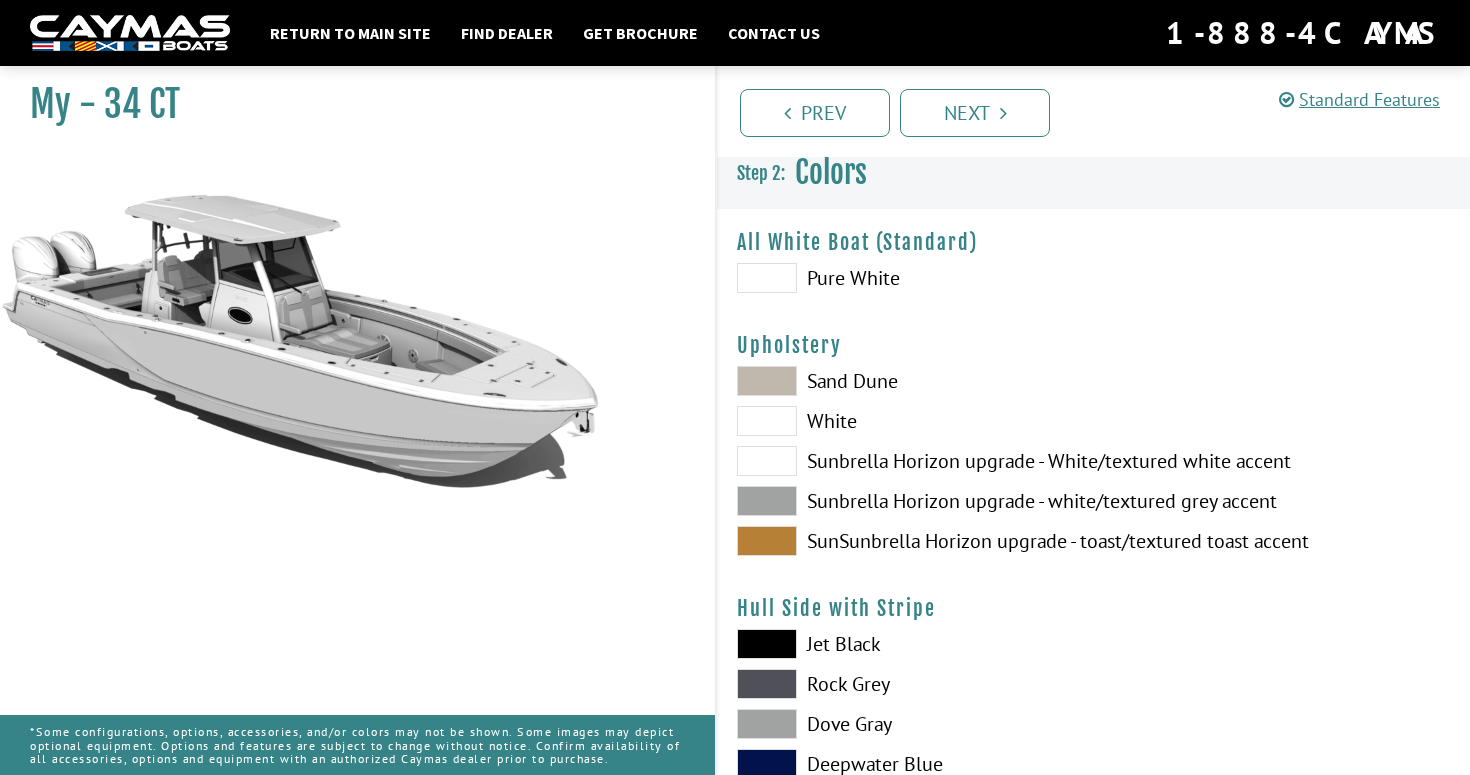 scroll, scrollTop: 11, scrollLeft: 0, axis: vertical 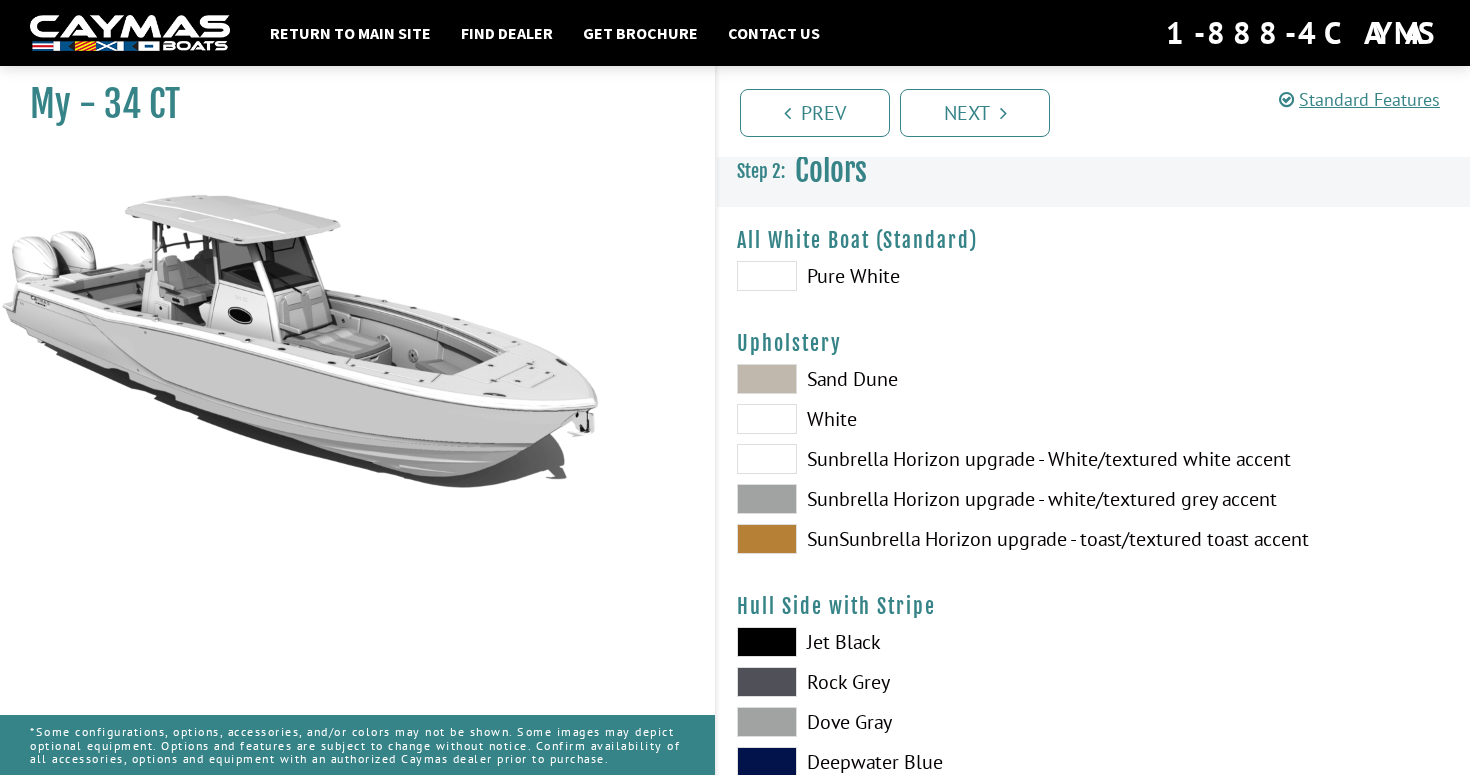 click on "Pure White" at bounding box center [905, 276] 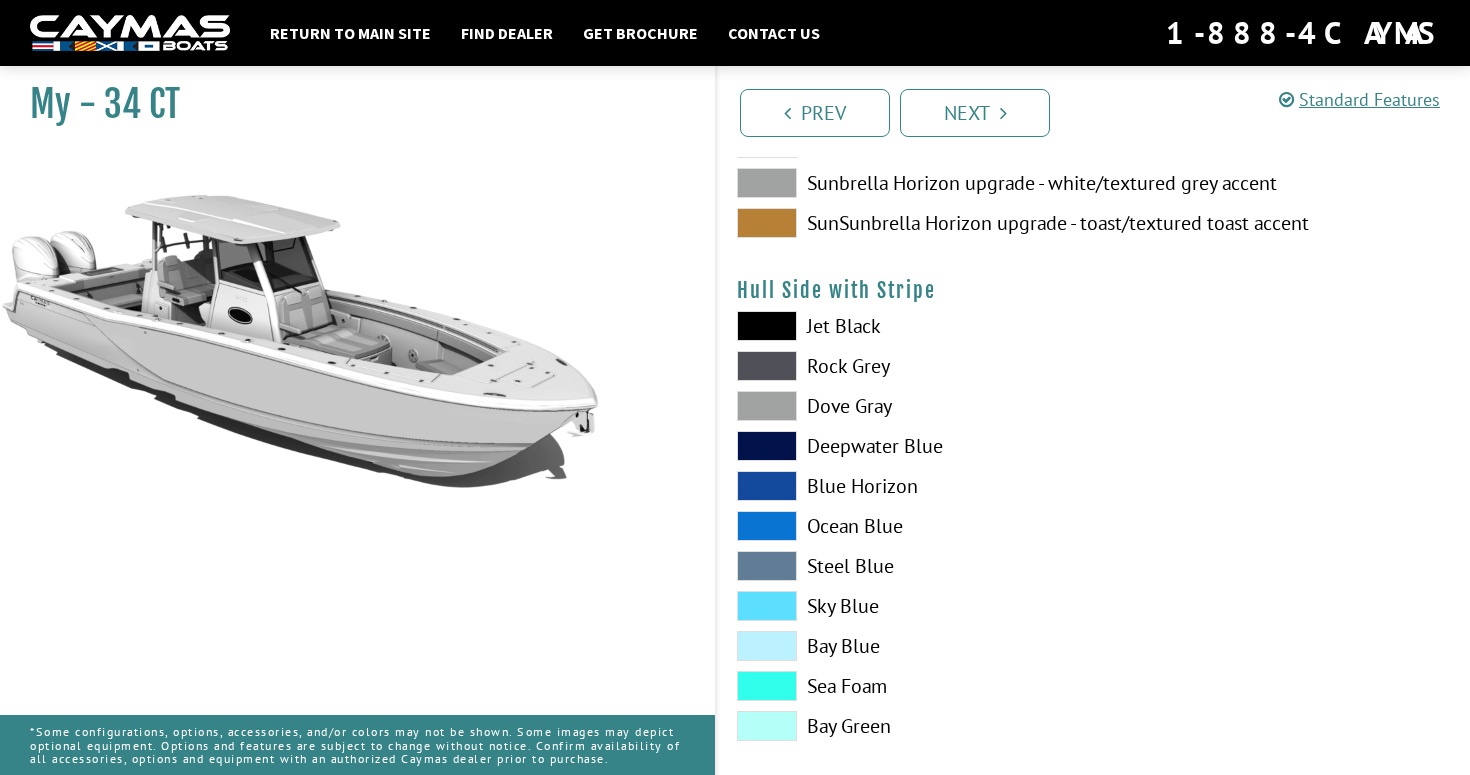 scroll, scrollTop: 353, scrollLeft: 0, axis: vertical 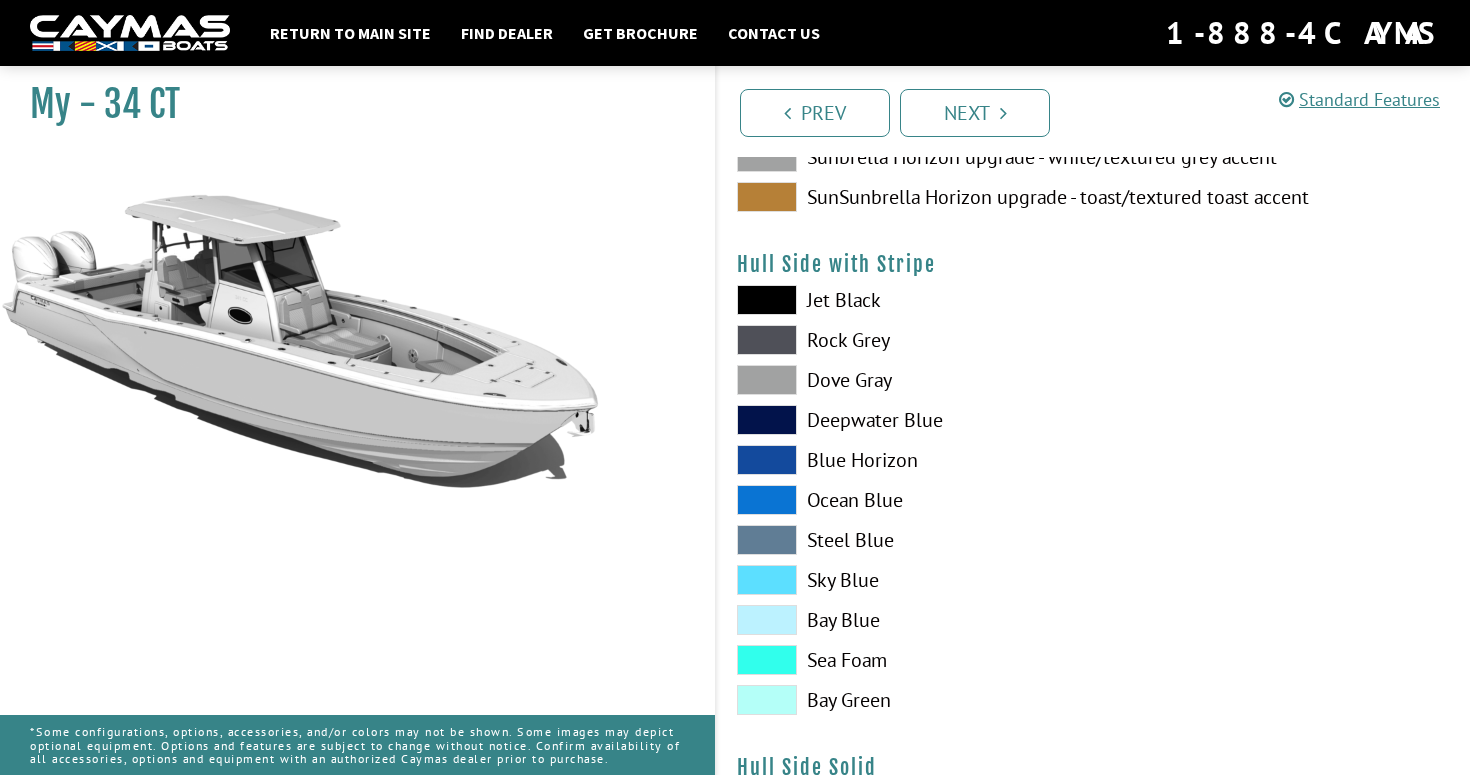click at bounding box center (767, 300) 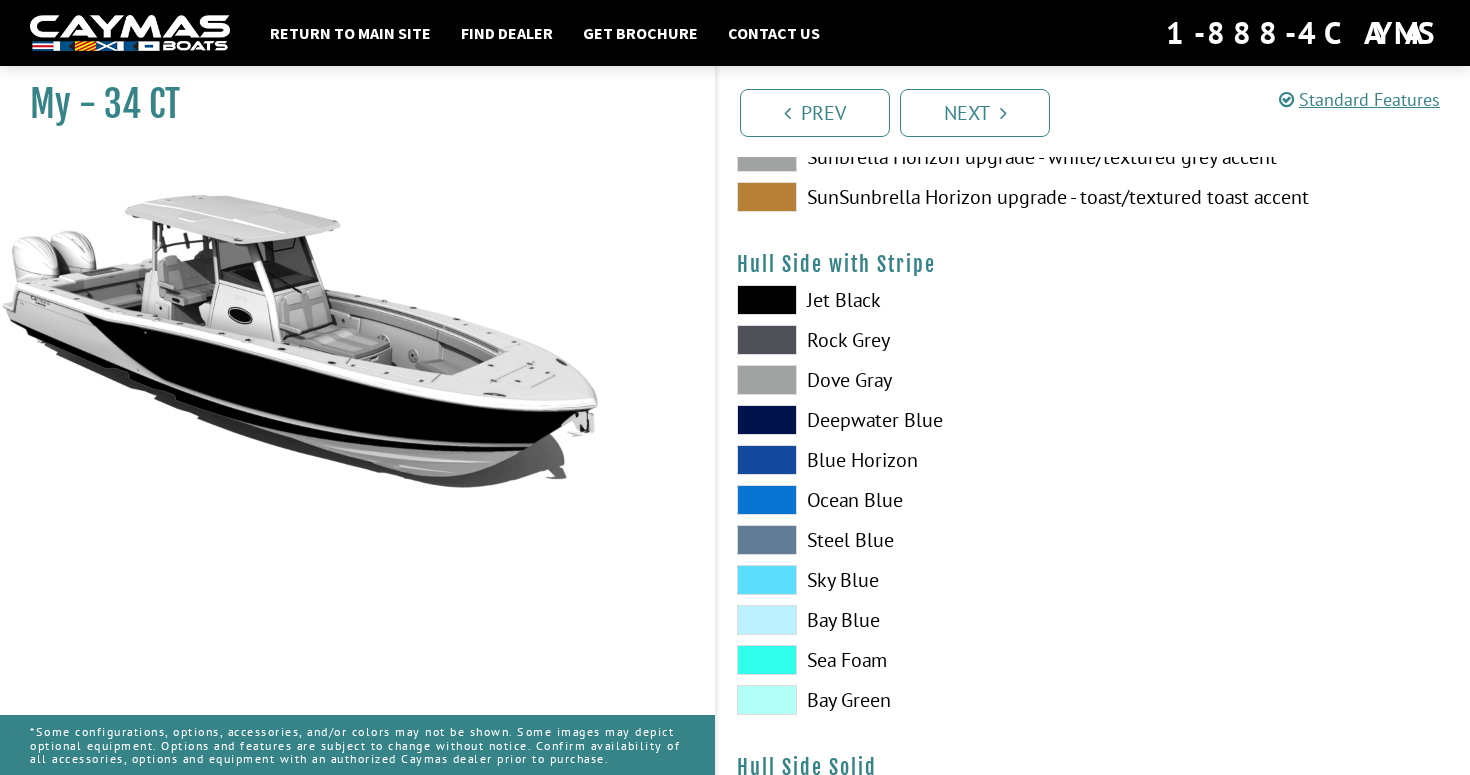 click at bounding box center [767, 580] 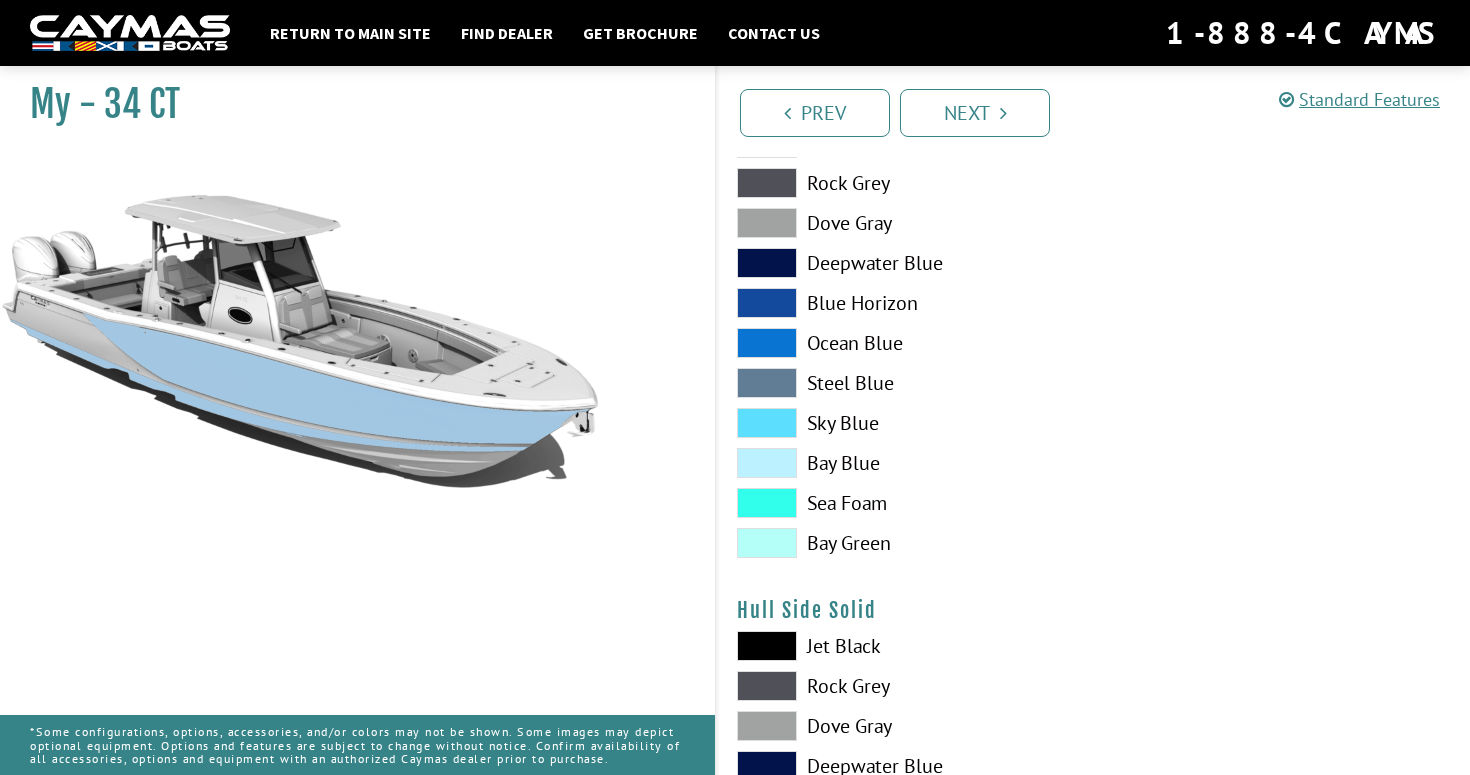 scroll, scrollTop: 553, scrollLeft: 0, axis: vertical 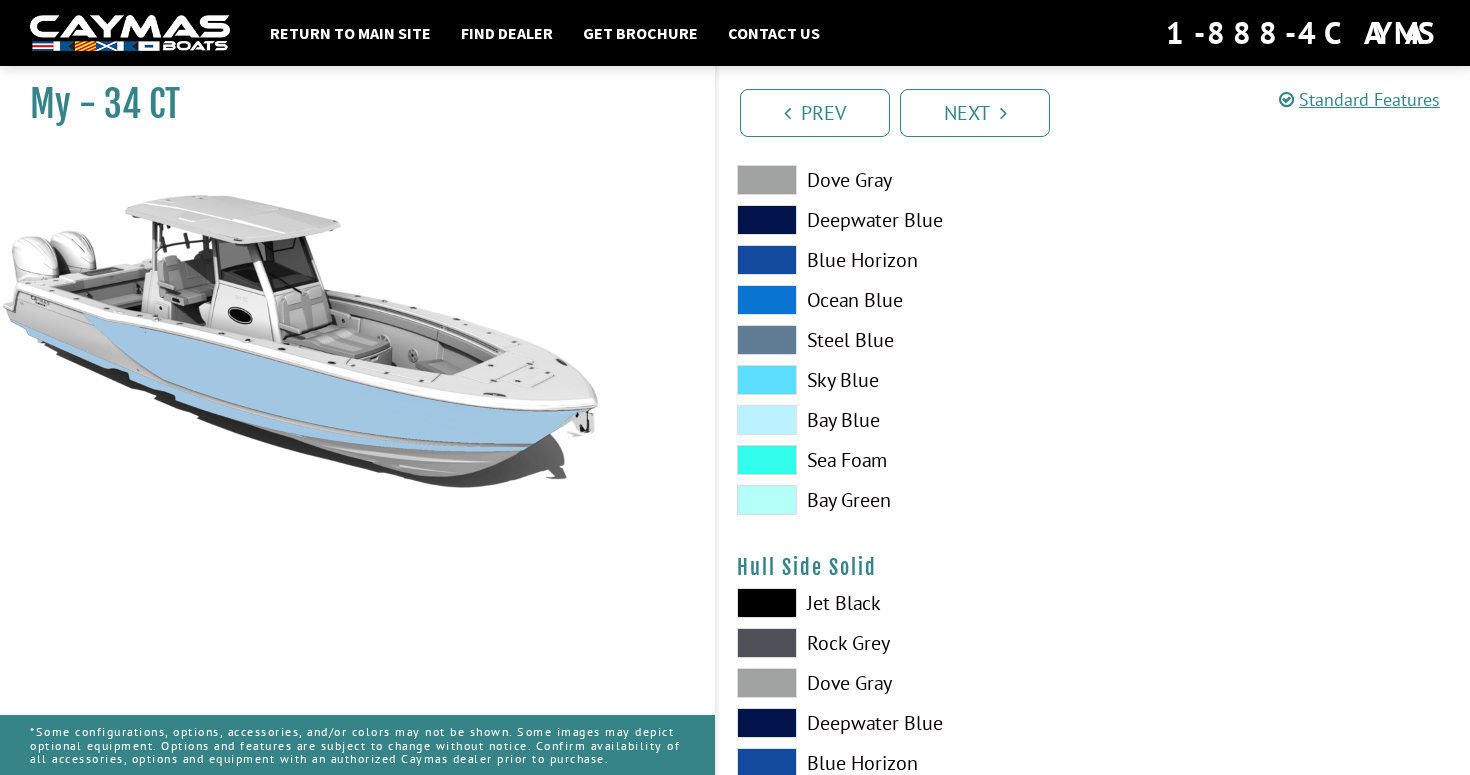 click on "Hull Side Solid" at bounding box center (1093, 567) 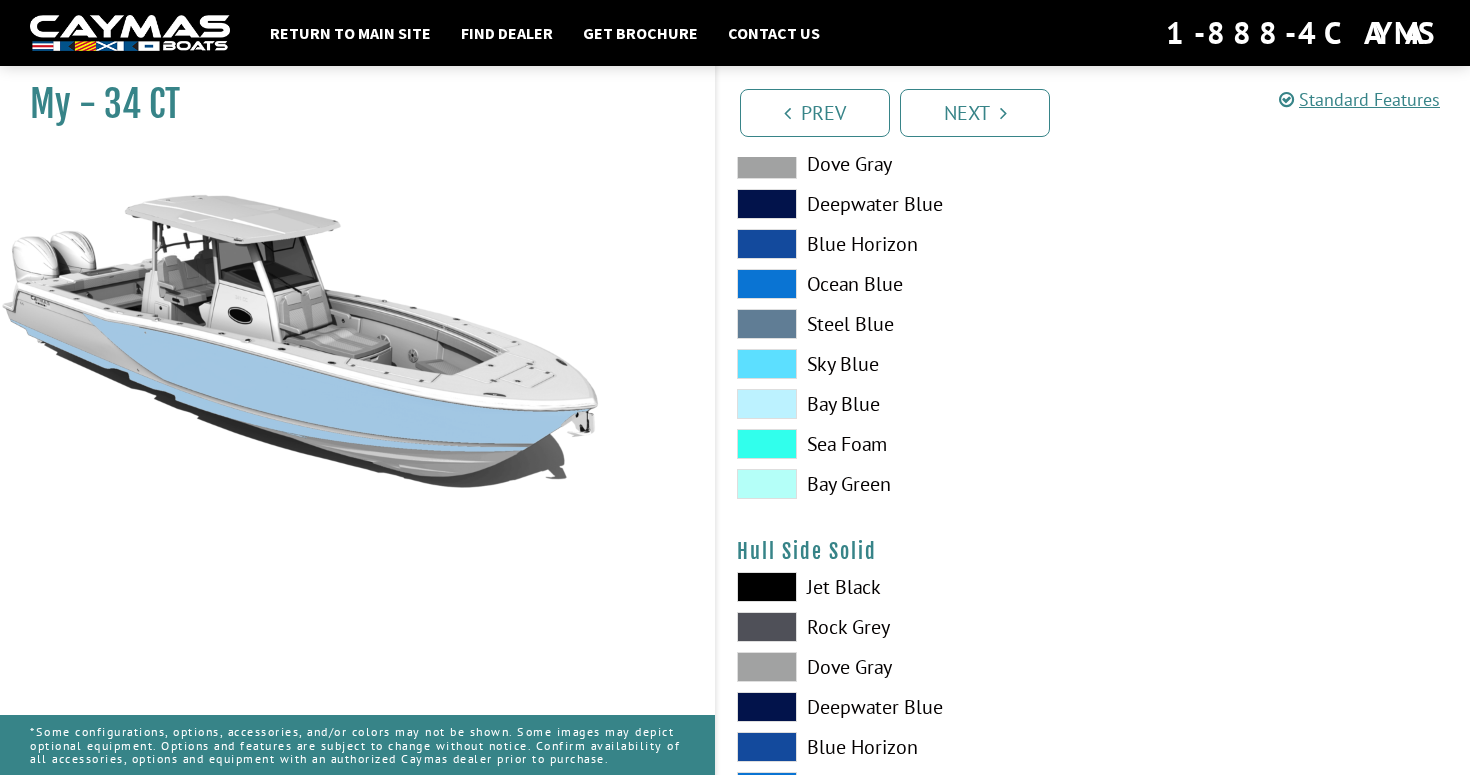 scroll, scrollTop: 571, scrollLeft: 0, axis: vertical 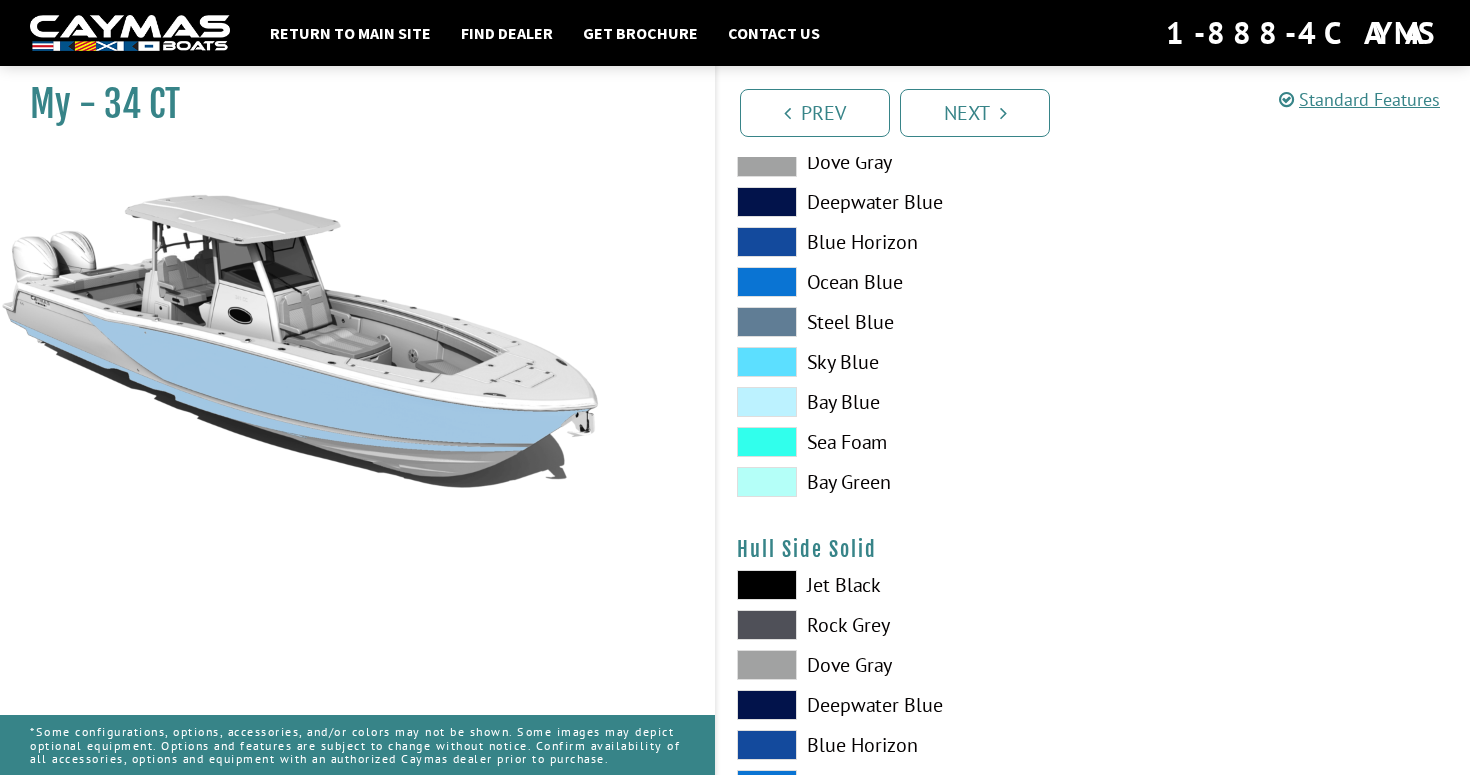 click at bounding box center (767, 585) 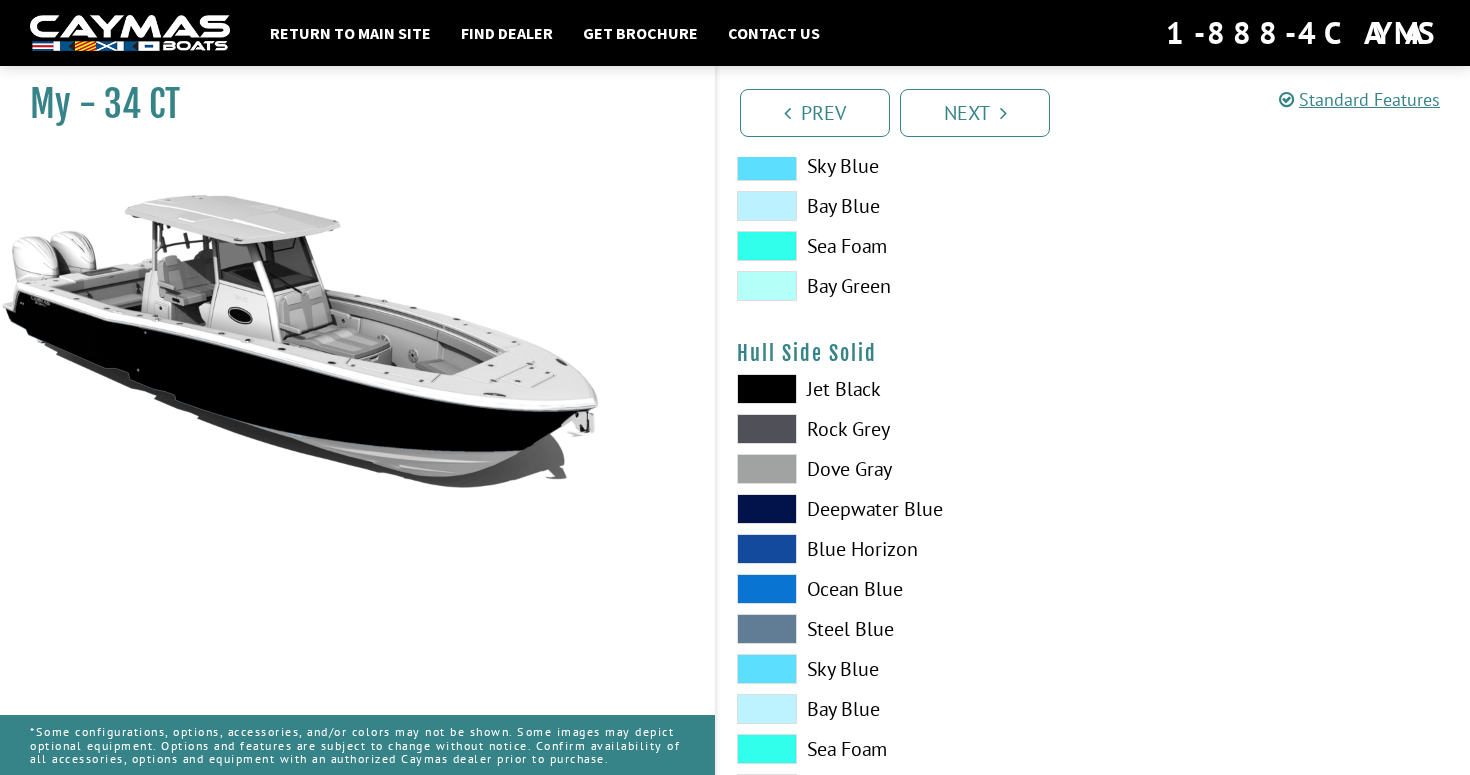scroll, scrollTop: 777, scrollLeft: 0, axis: vertical 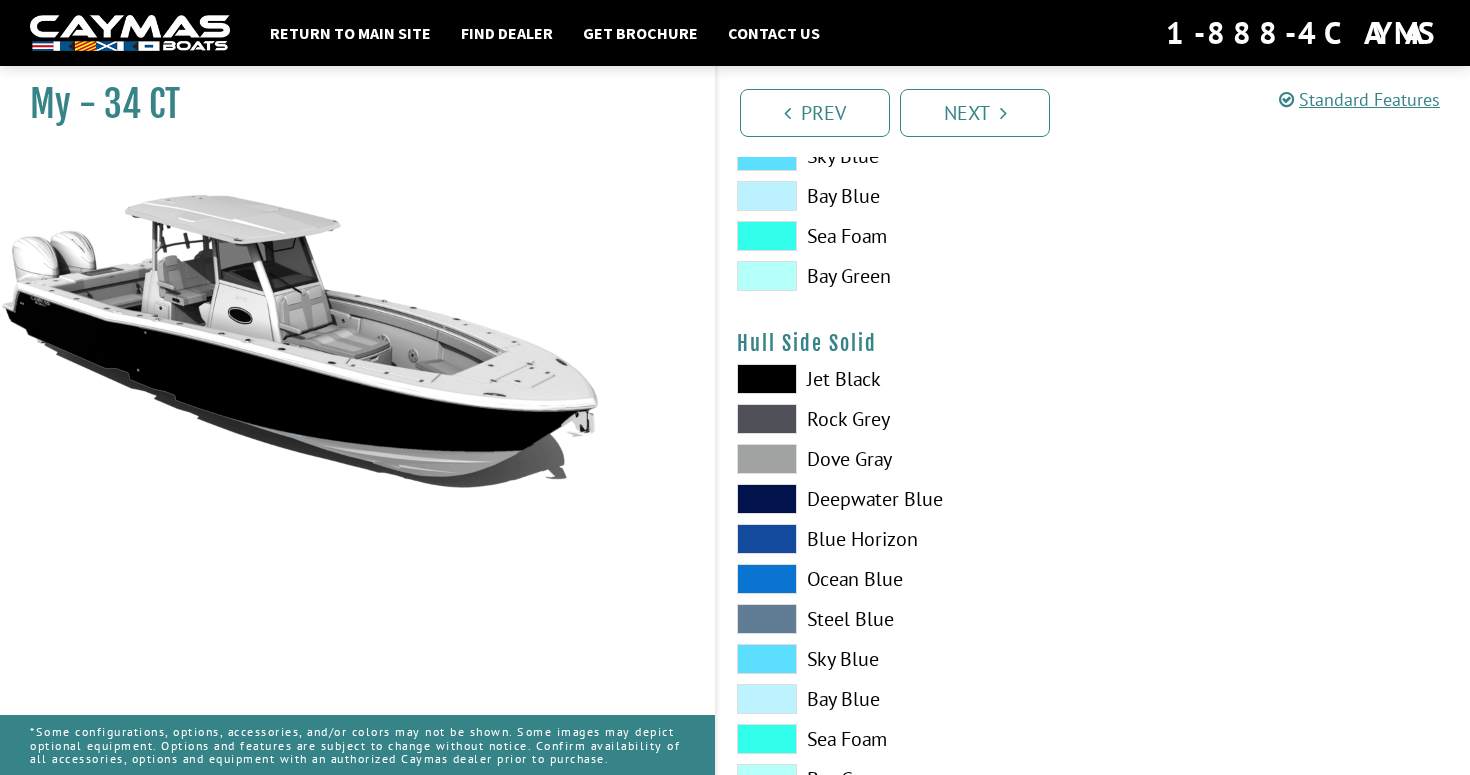 click at bounding box center [767, 539] 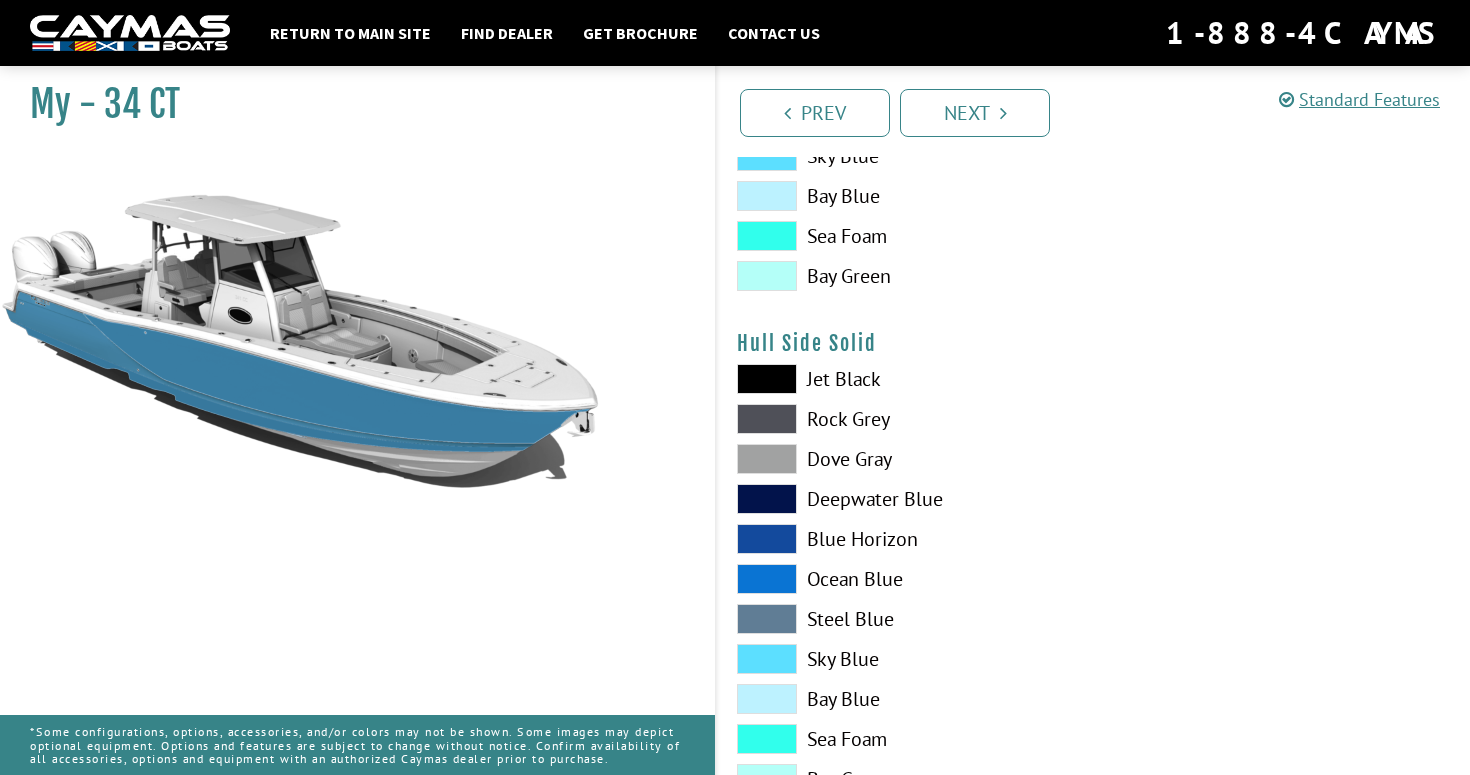 click at bounding box center [767, 579] 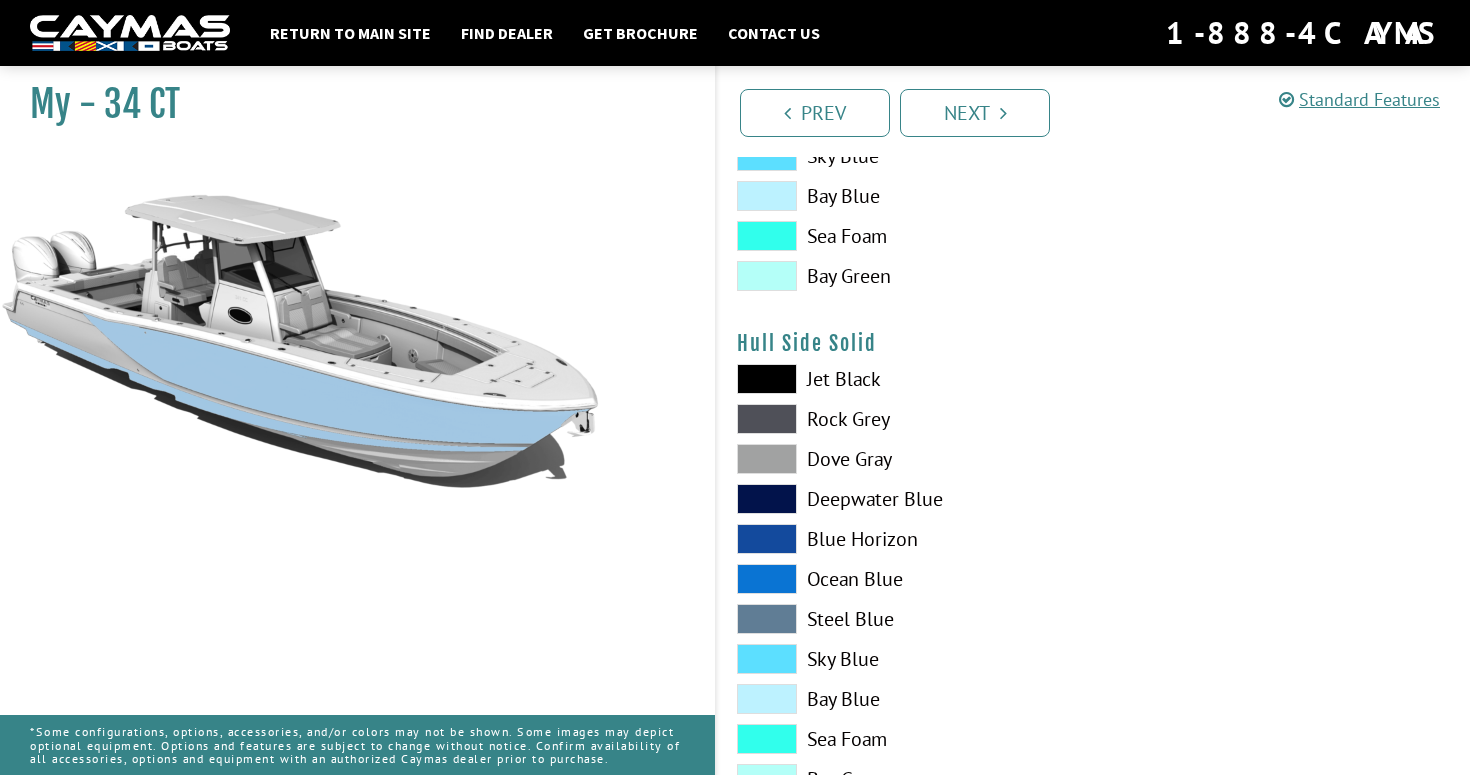 click at bounding box center (767, 619) 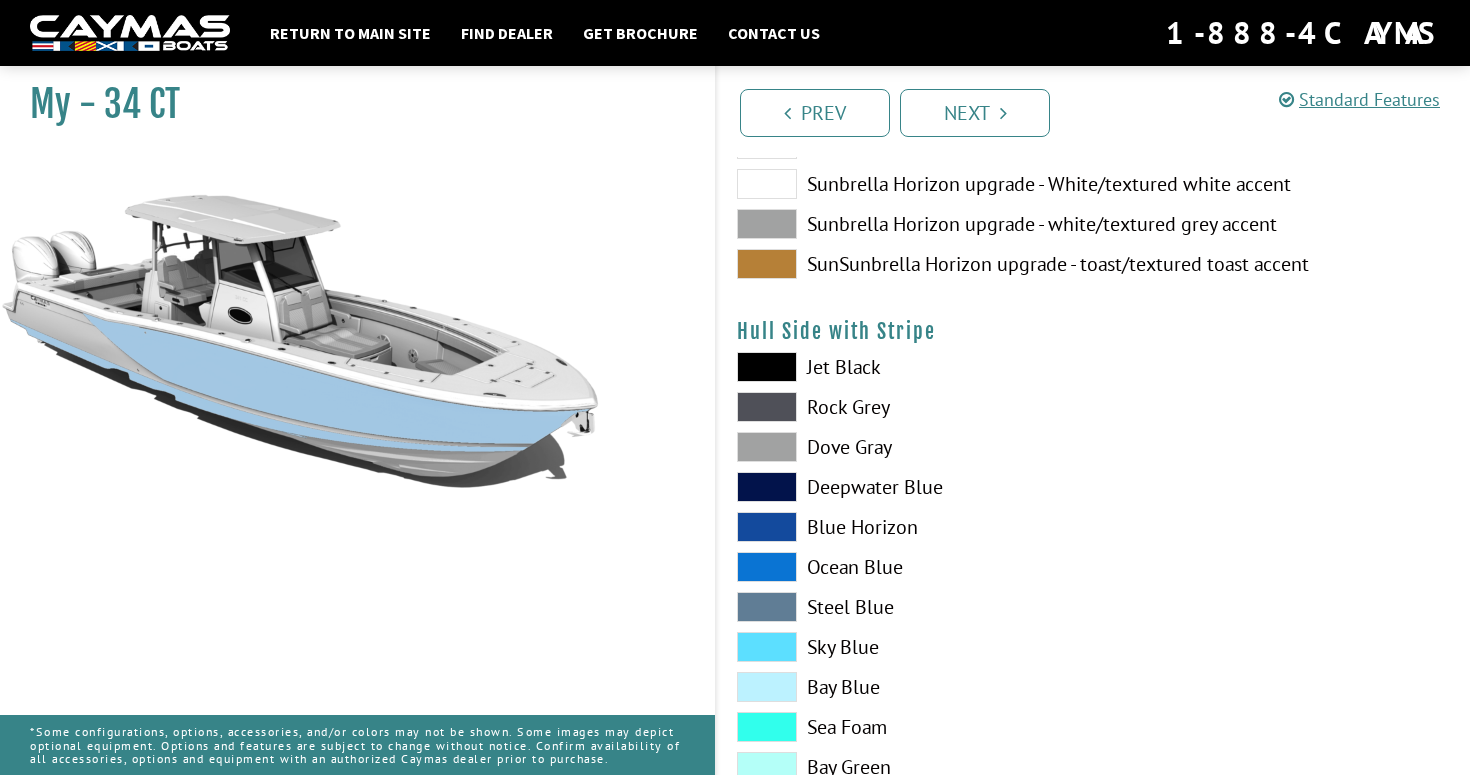 scroll, scrollTop: 326, scrollLeft: 0, axis: vertical 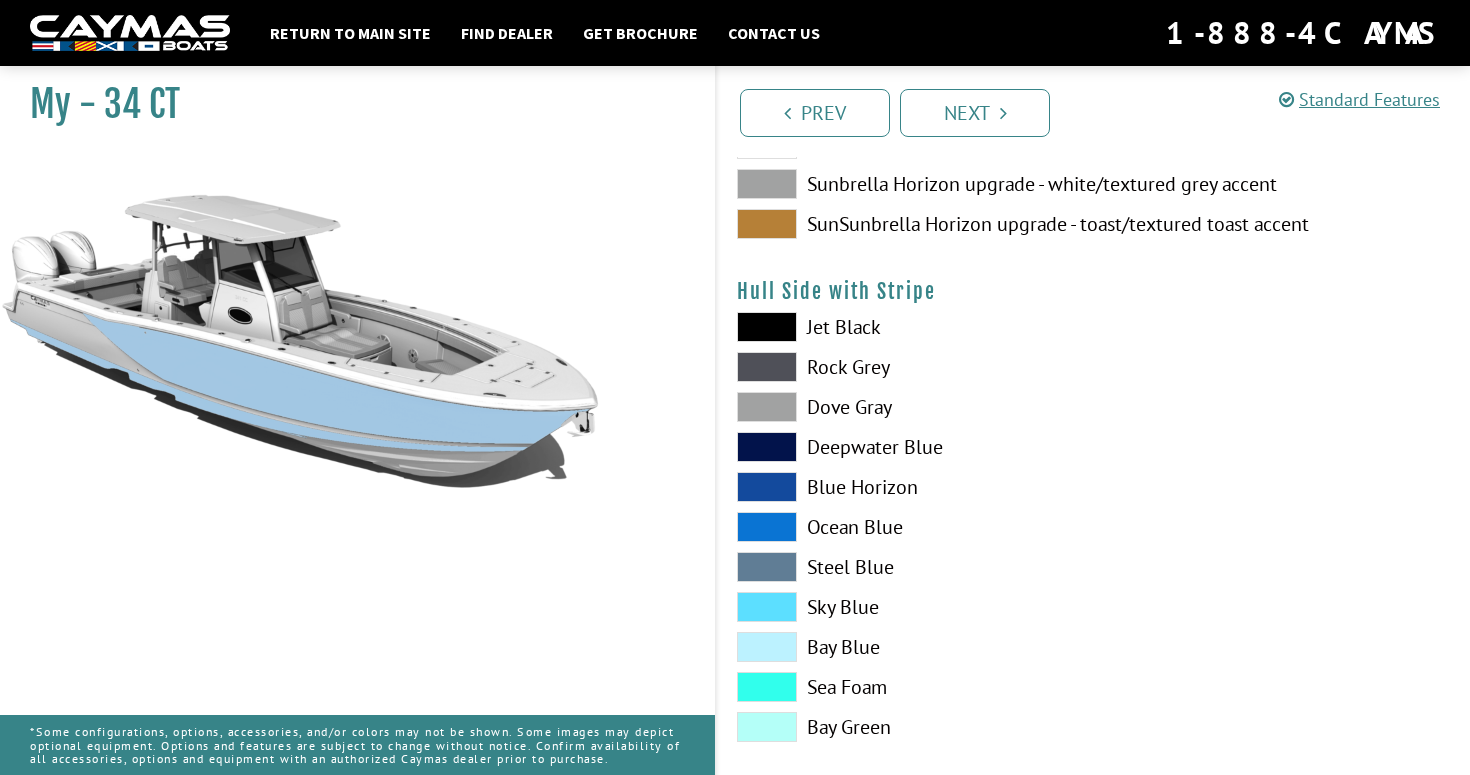 click at bounding box center [767, 607] 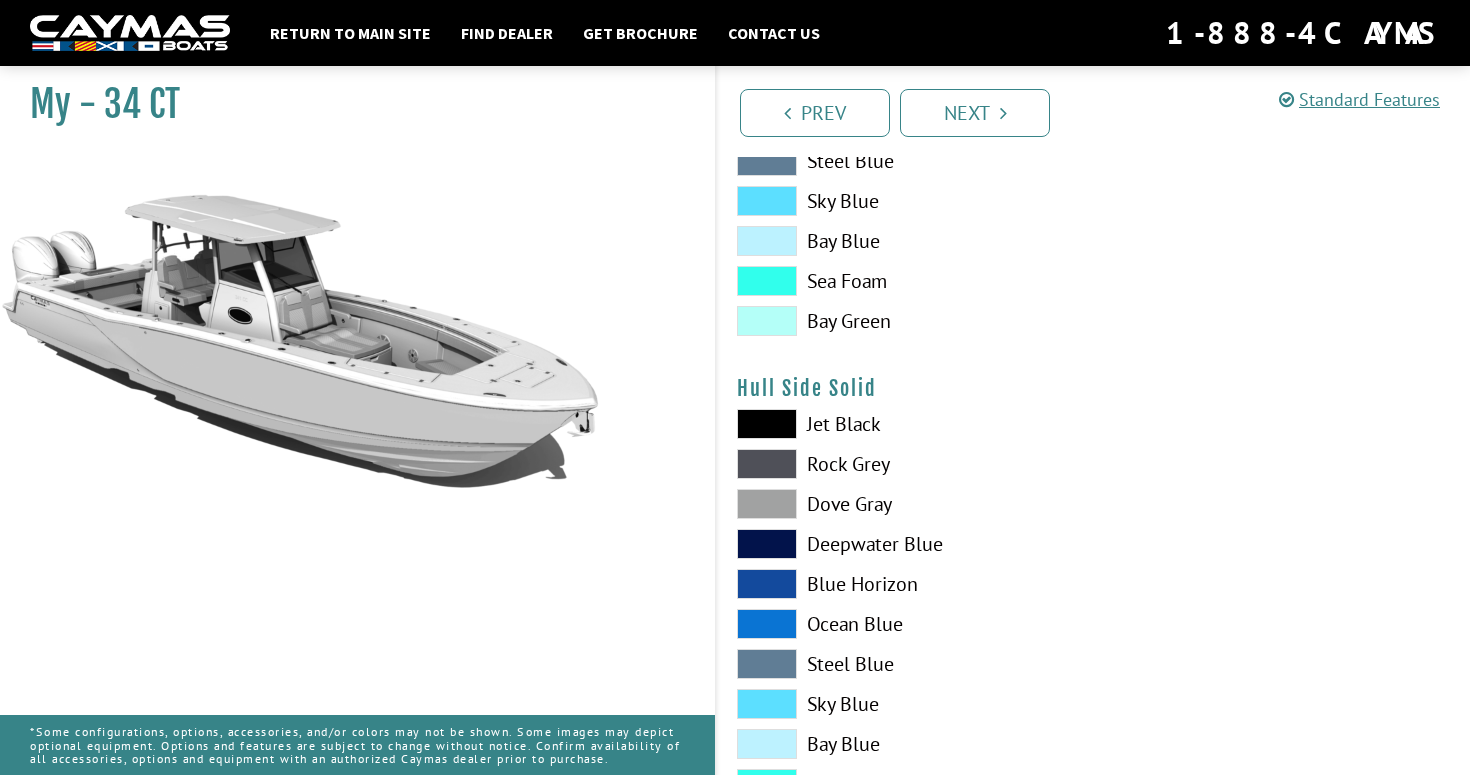 scroll, scrollTop: 739, scrollLeft: 0, axis: vertical 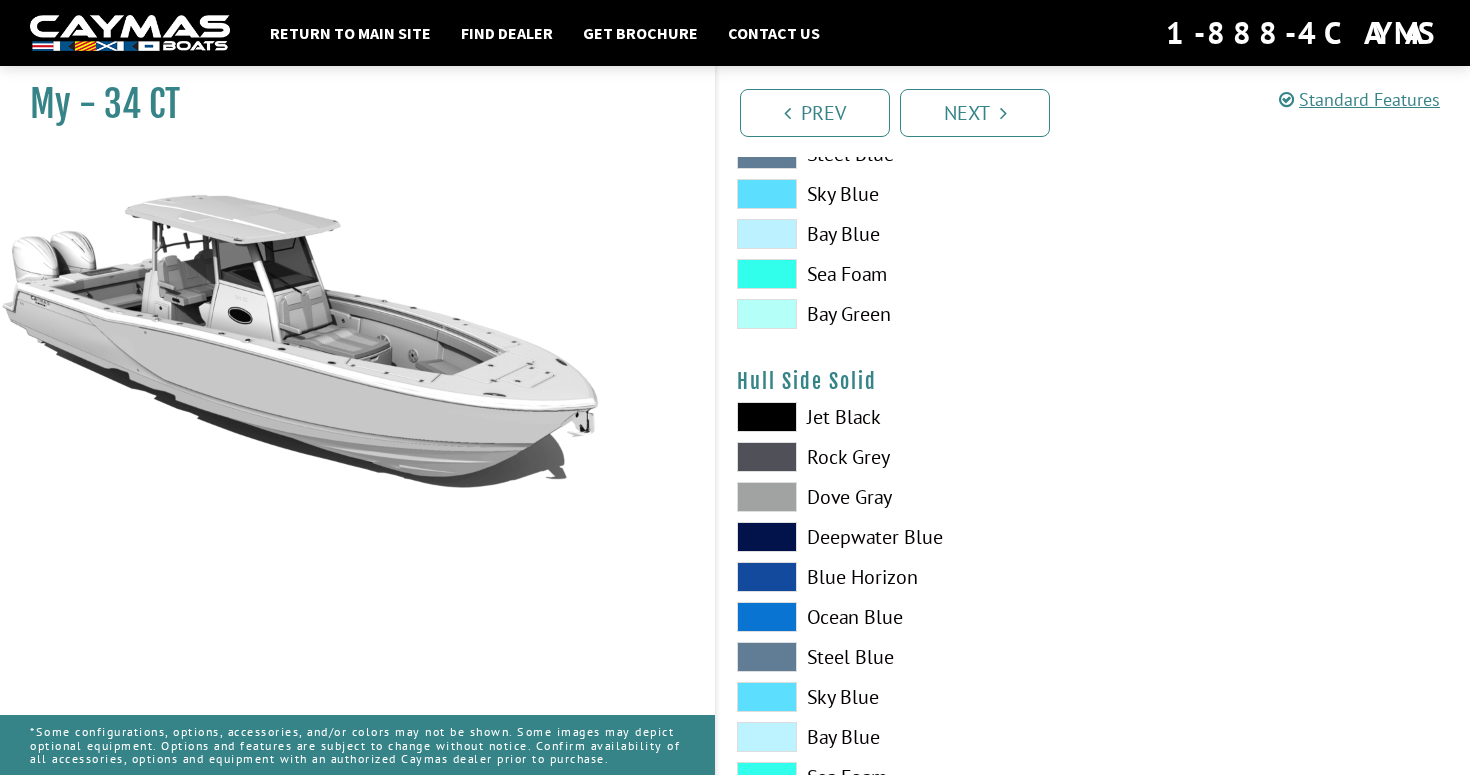 click at bounding box center (767, 697) 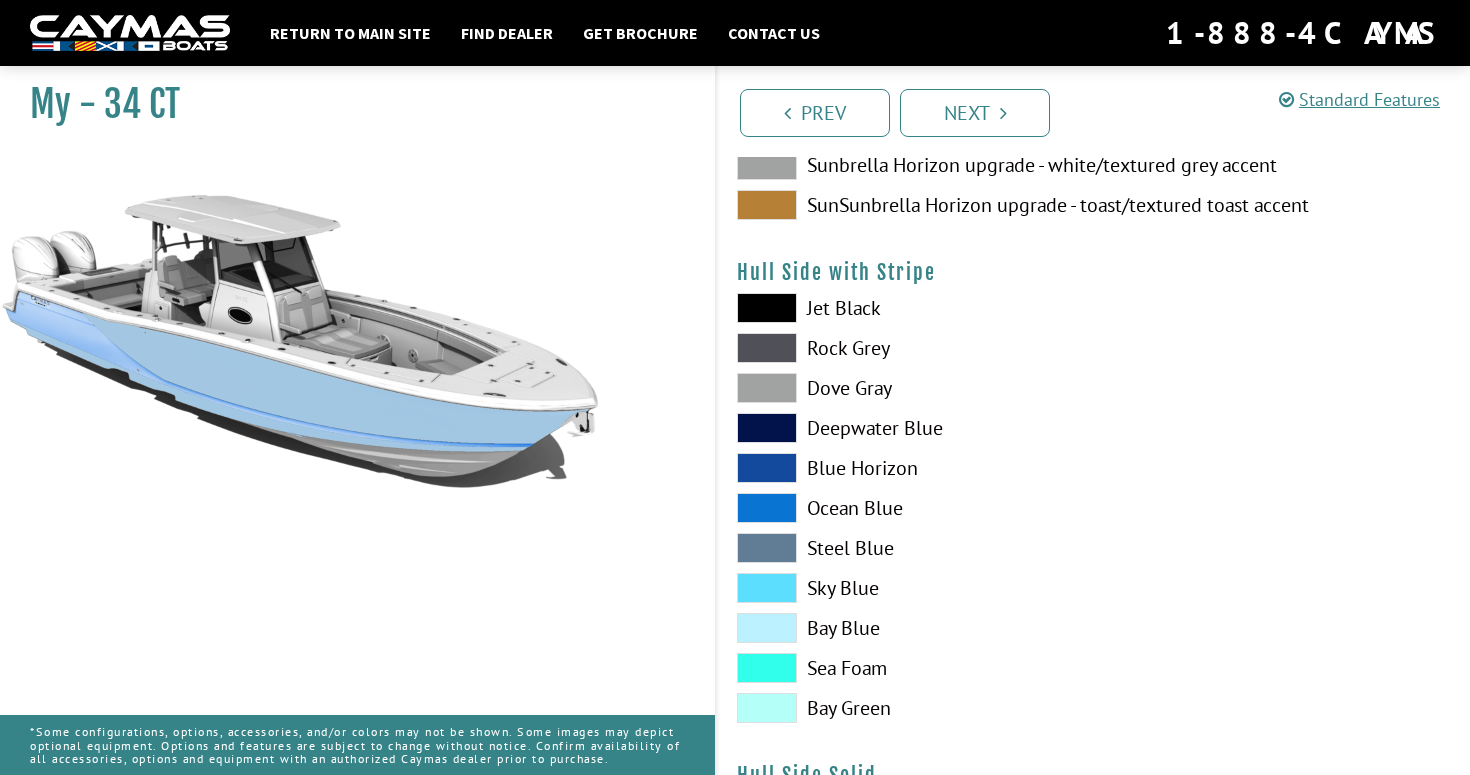 scroll, scrollTop: 356, scrollLeft: 0, axis: vertical 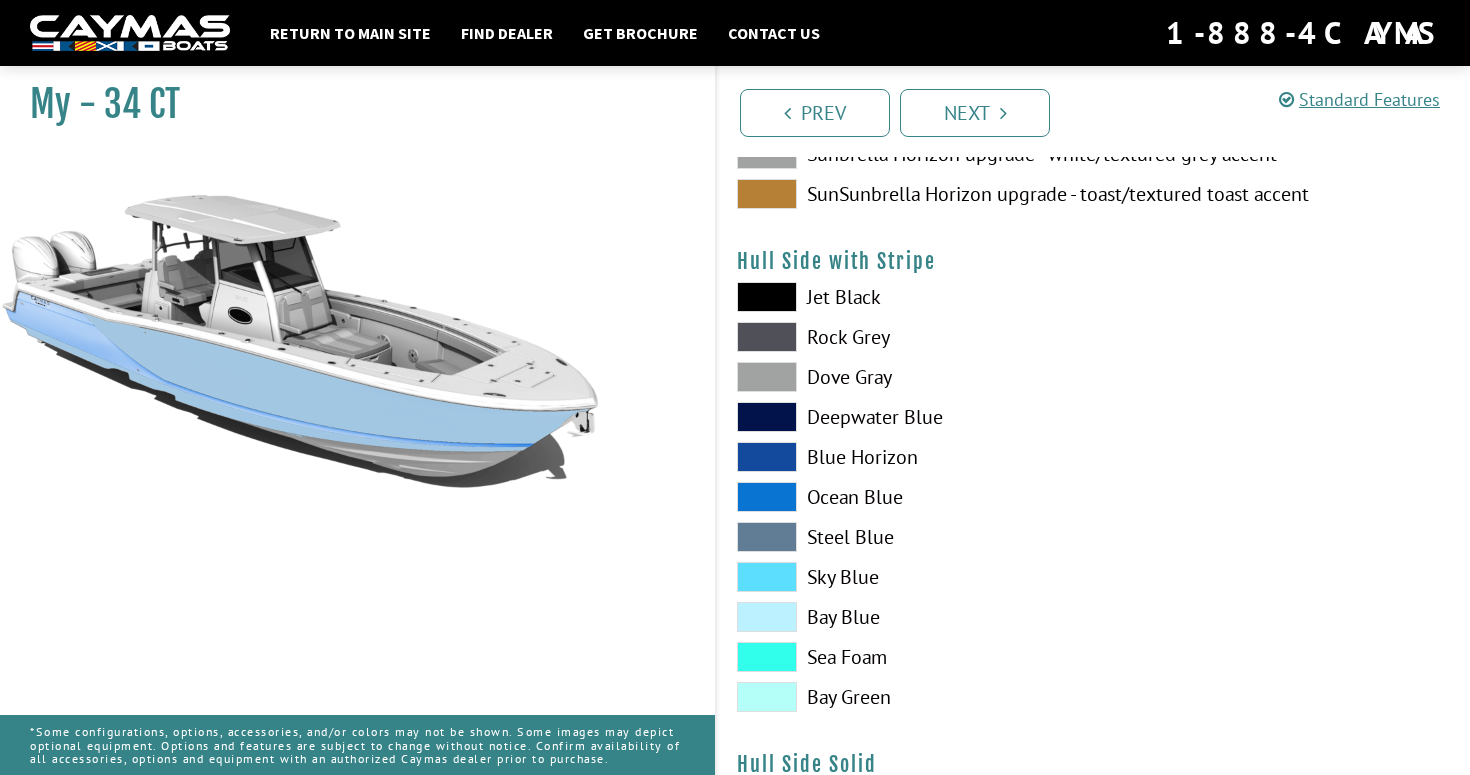 click at bounding box center (767, 297) 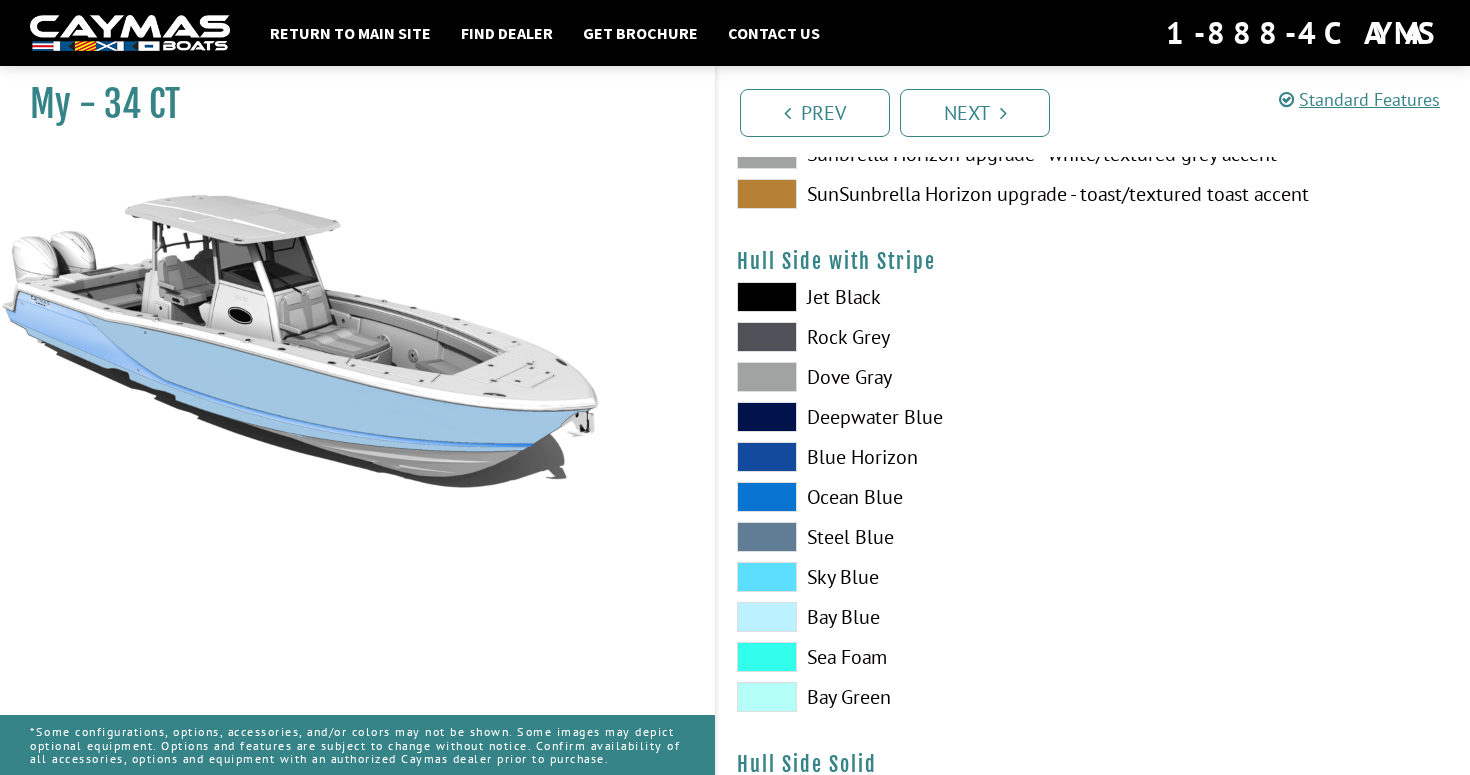 click at bounding box center (767, 297) 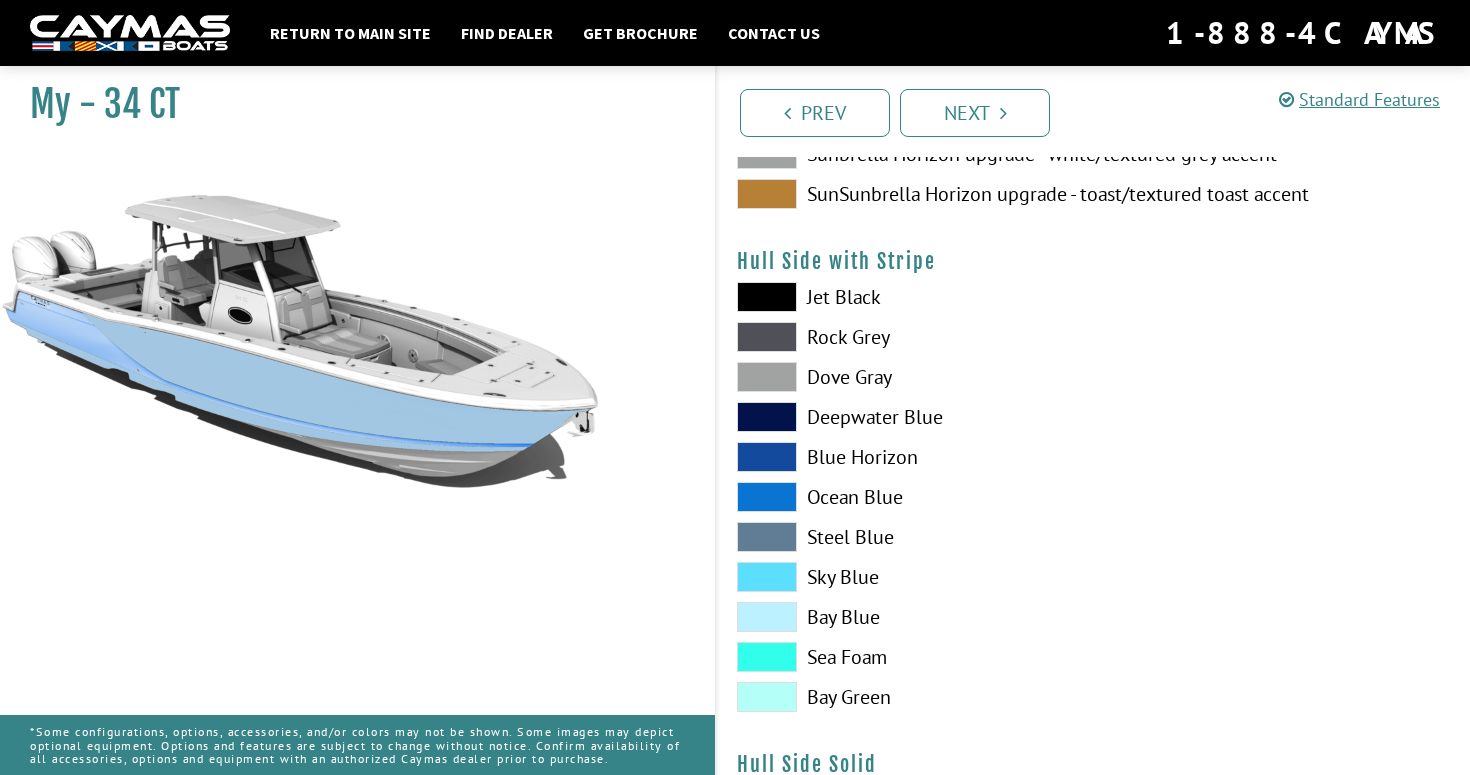 click at bounding box center [767, 337] 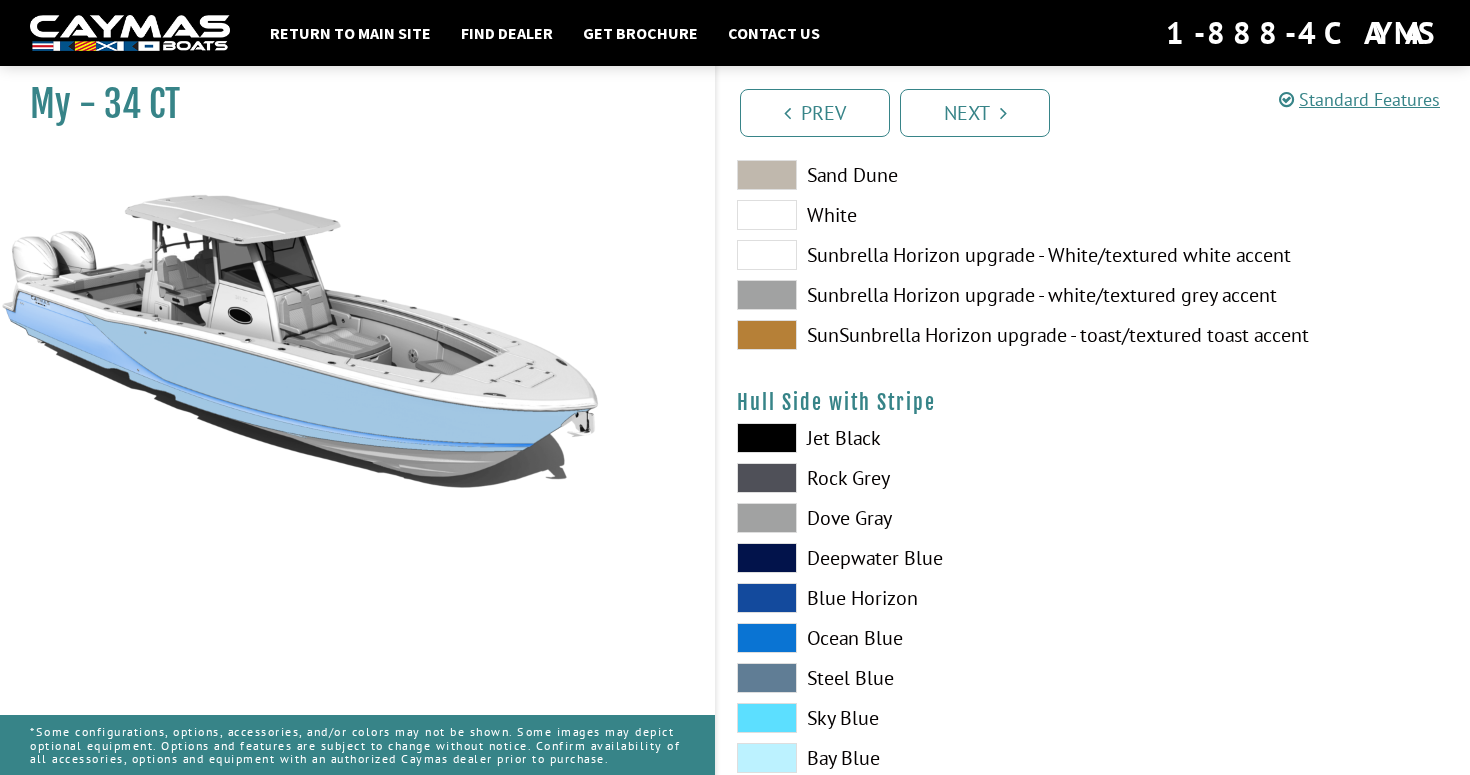 scroll, scrollTop: 0, scrollLeft: 0, axis: both 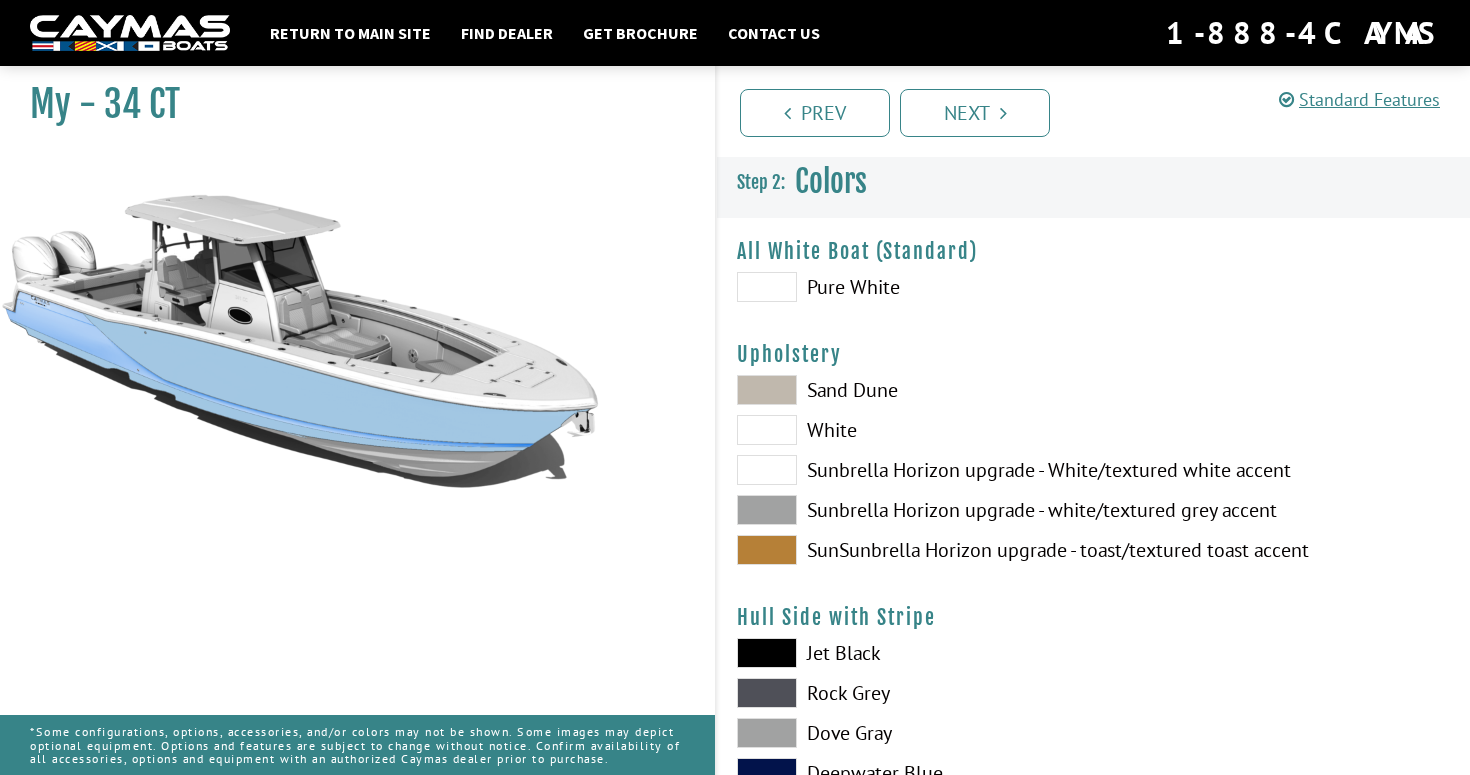 click at bounding box center (767, 287) 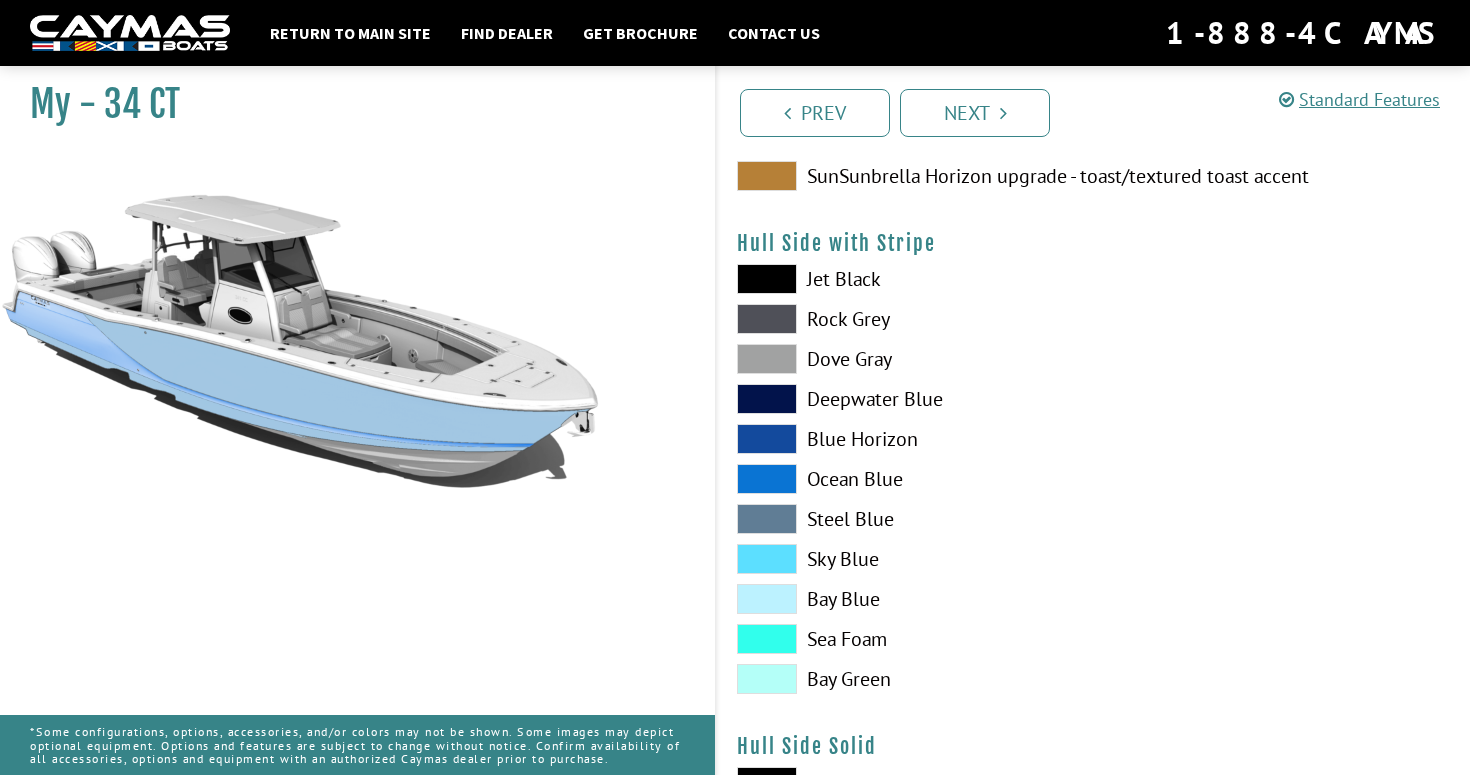 scroll, scrollTop: 384, scrollLeft: 0, axis: vertical 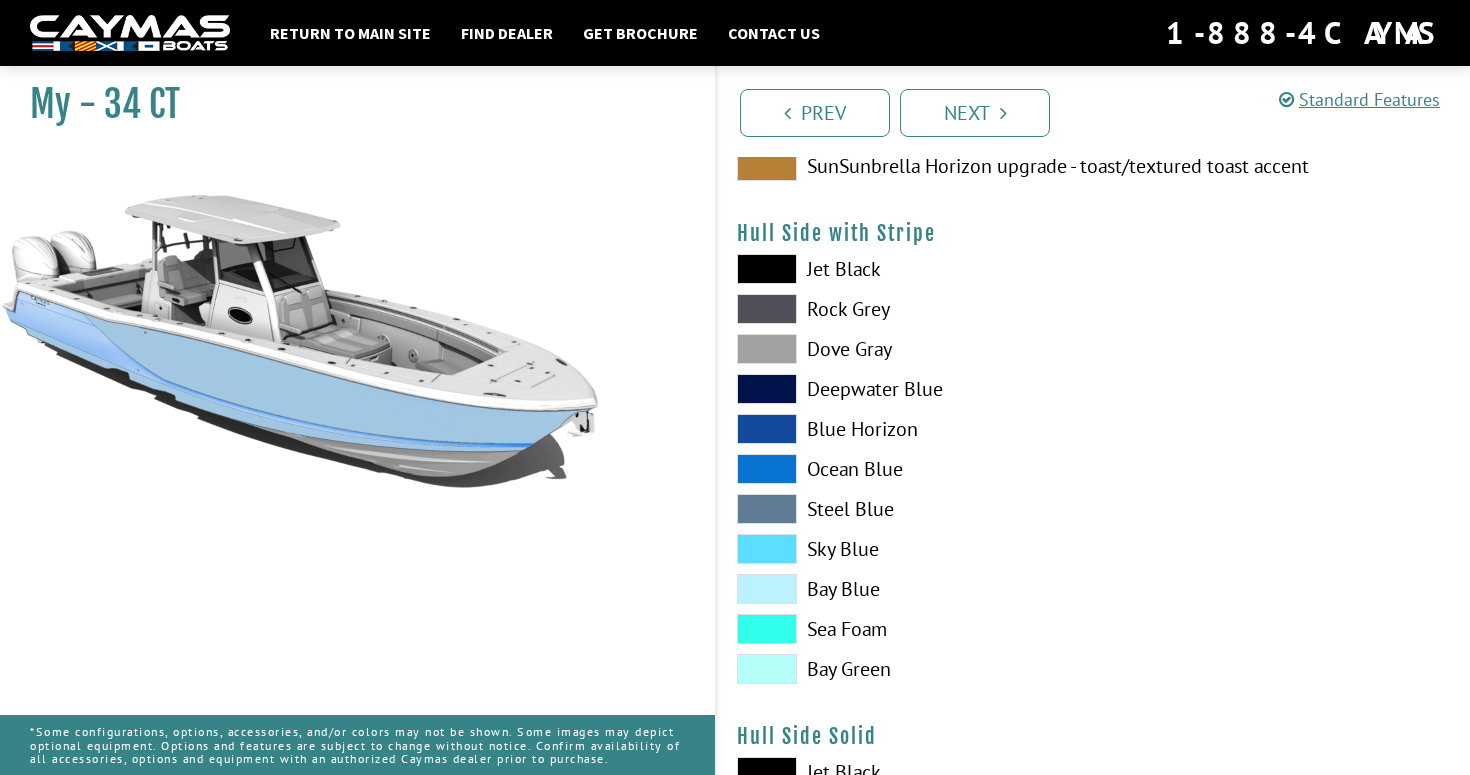 click at bounding box center [767, 509] 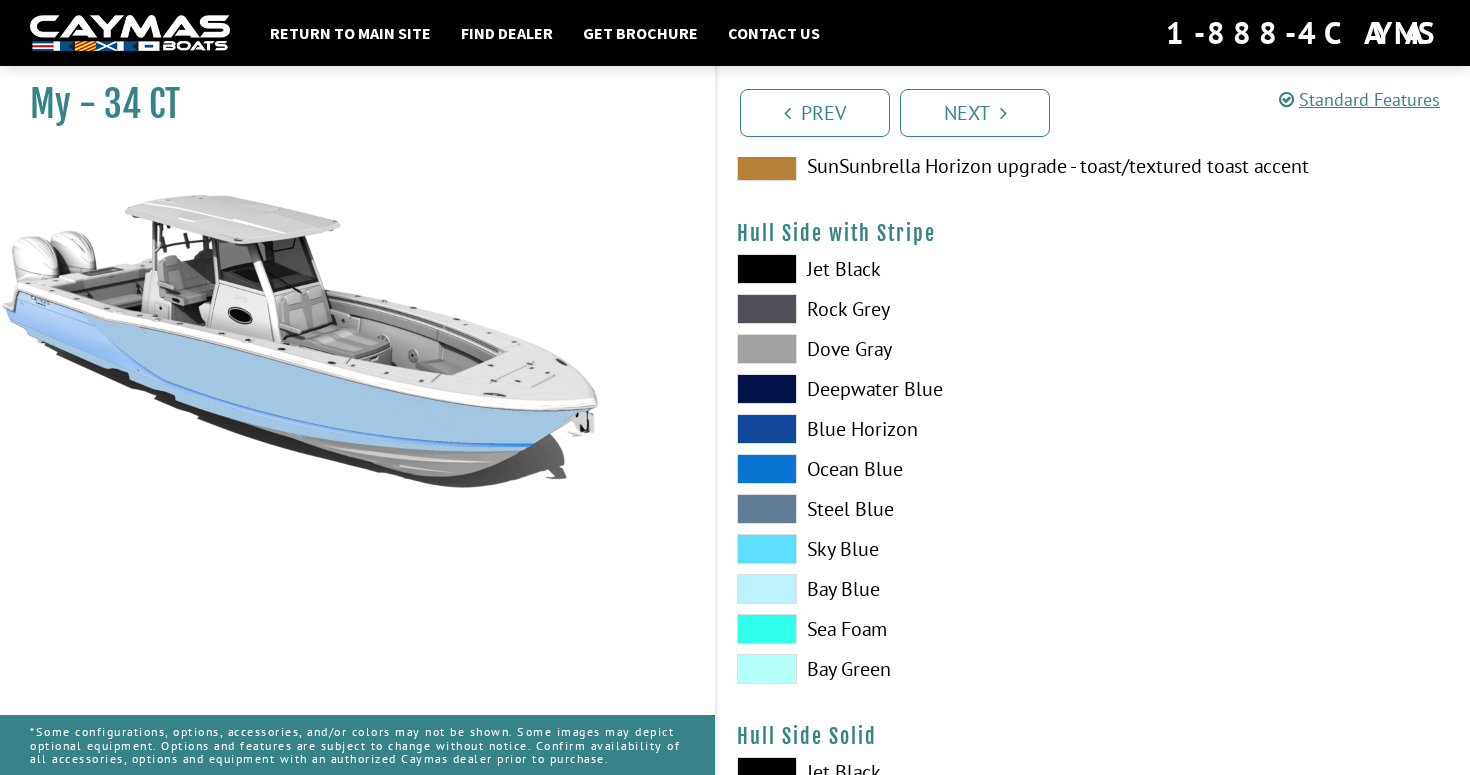 click at bounding box center [767, 589] 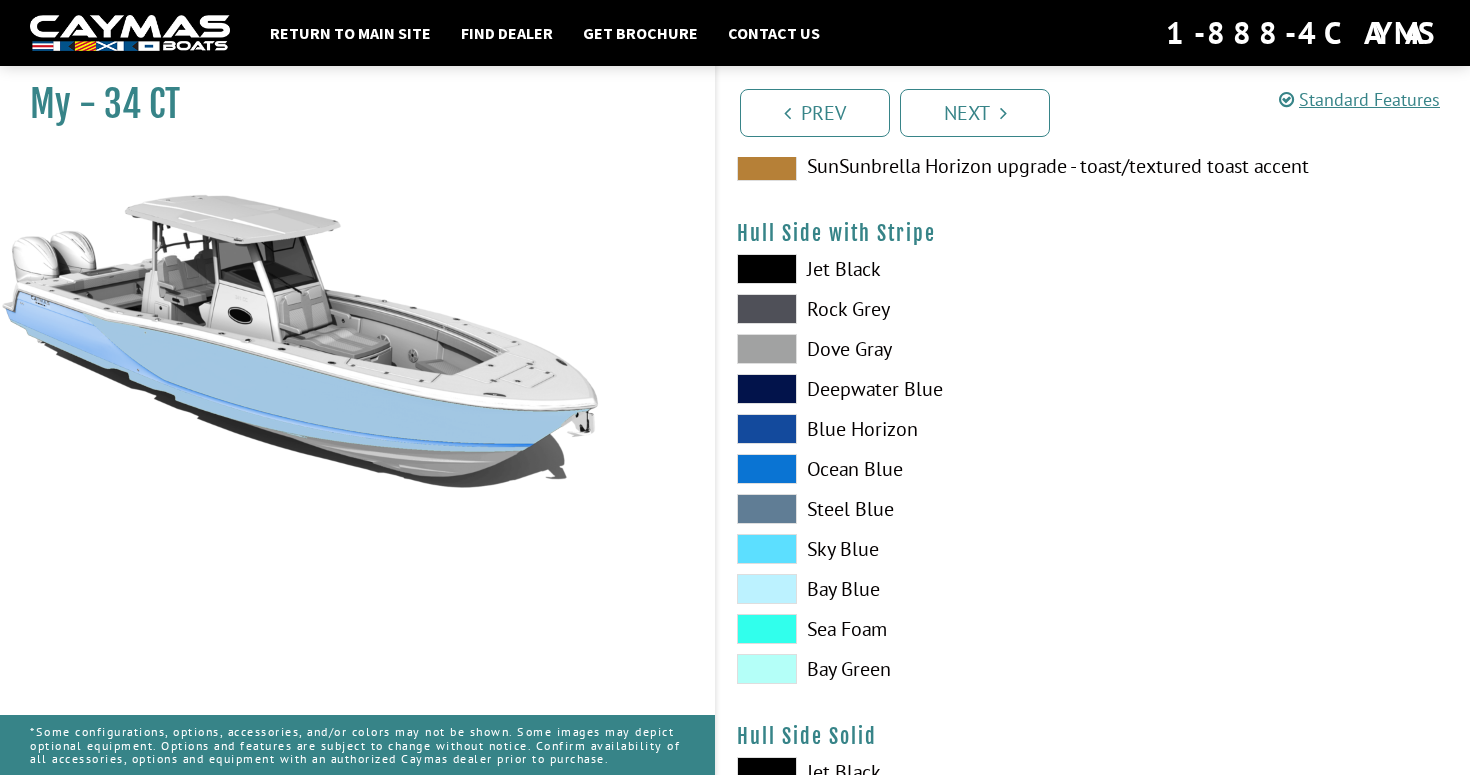 click on "Jet Black
Rock Grey
Dove Gray
Deepwater Blue
Blue Horizon
Ocean Blue" at bounding box center [905, 474] 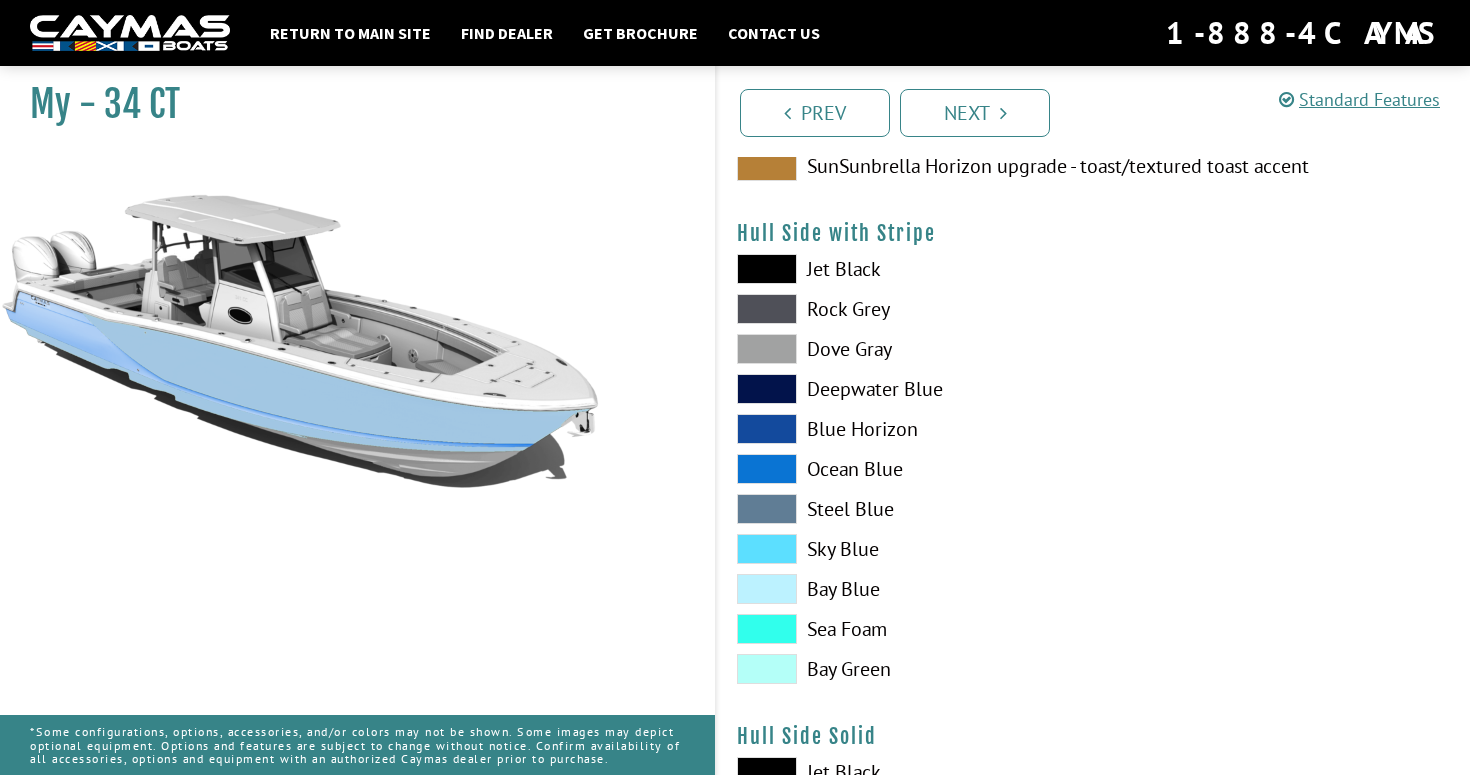 click at bounding box center [767, 469] 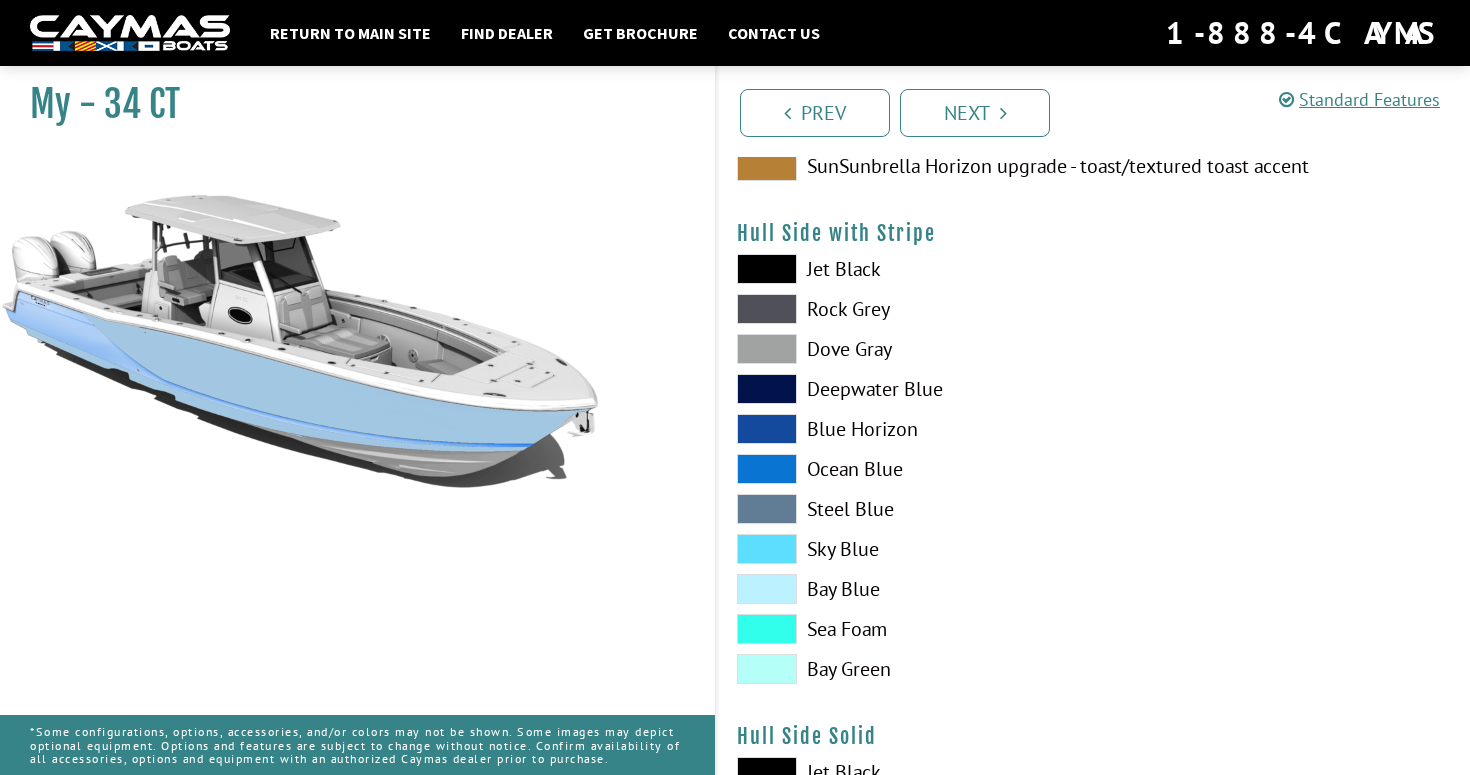 scroll, scrollTop: 213, scrollLeft: 0, axis: vertical 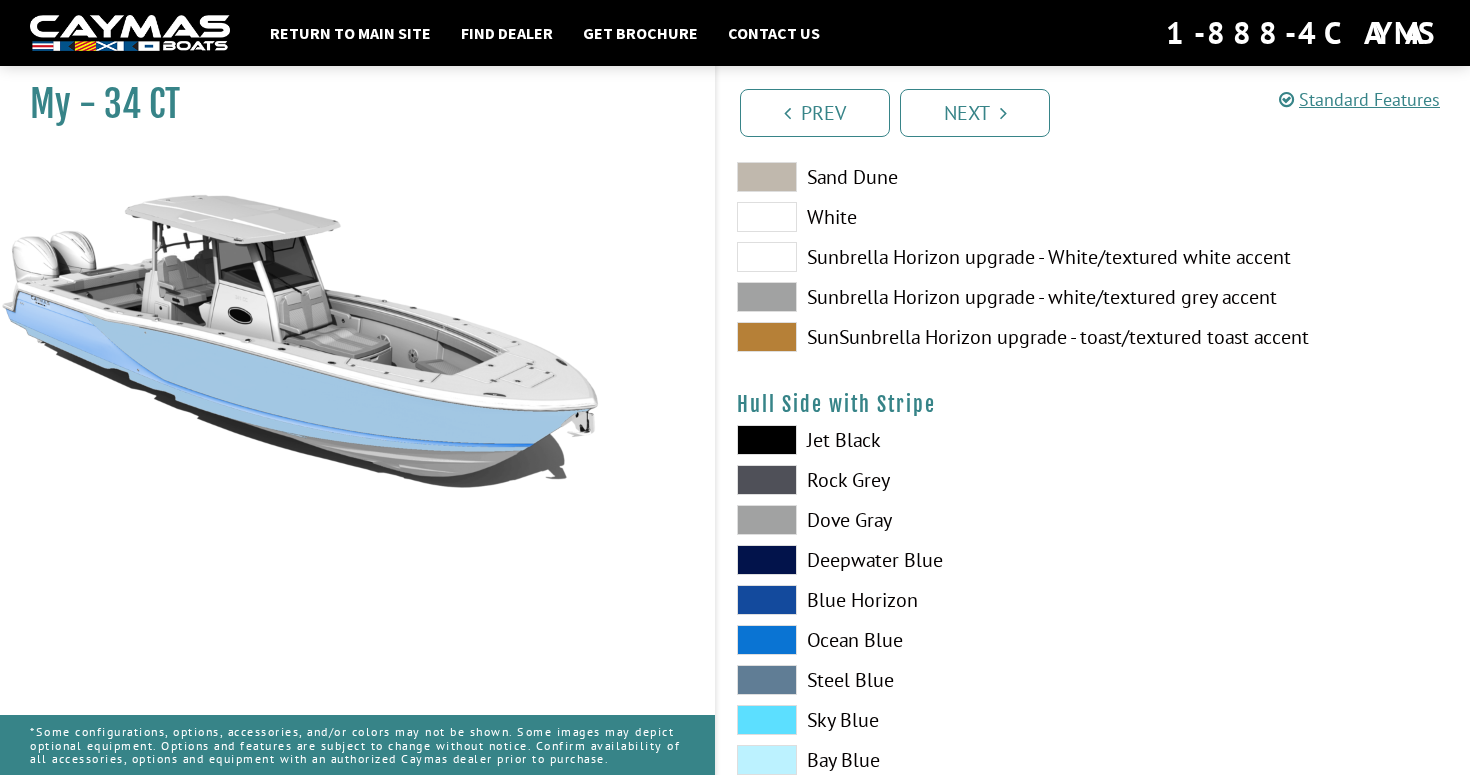 click at bounding box center (767, 440) 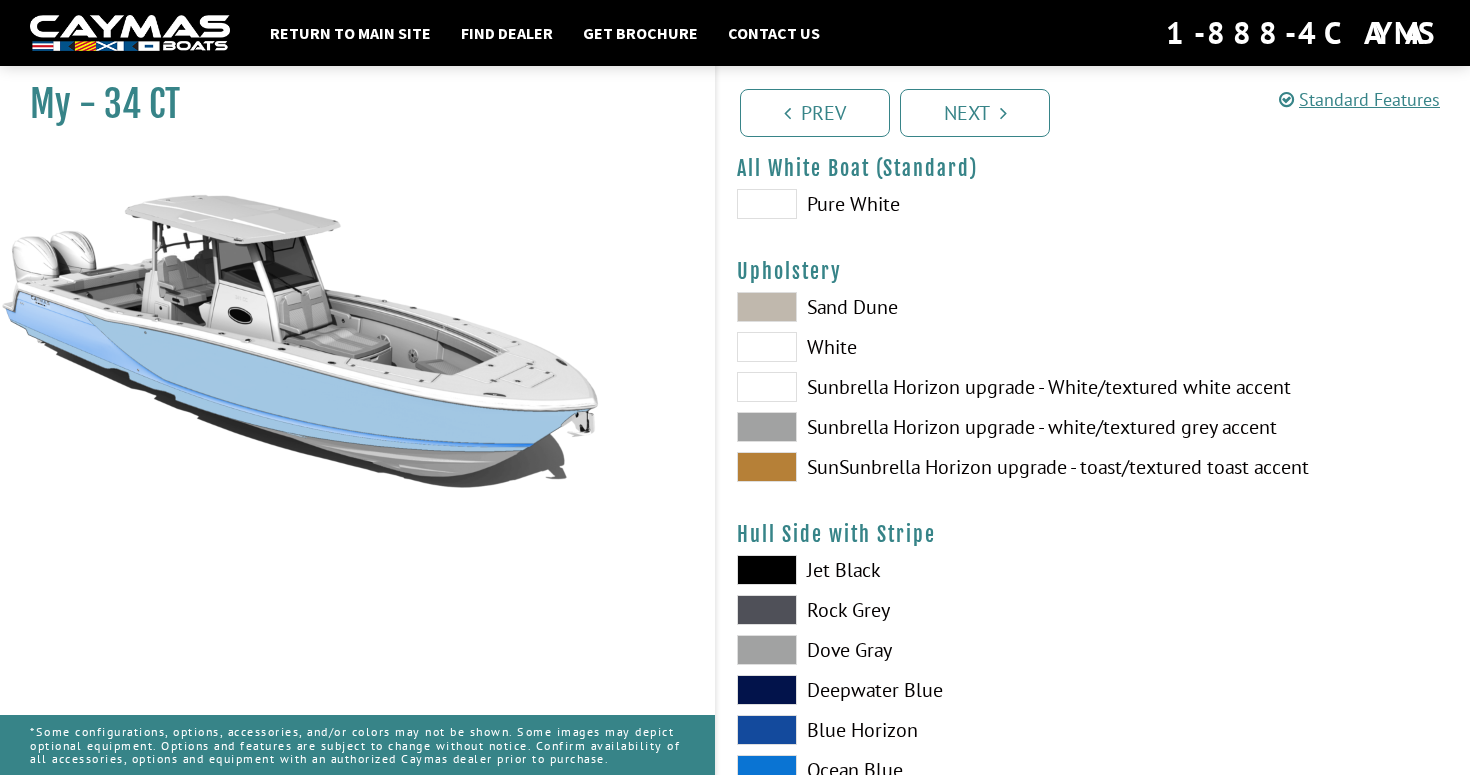 scroll, scrollTop: 0, scrollLeft: 0, axis: both 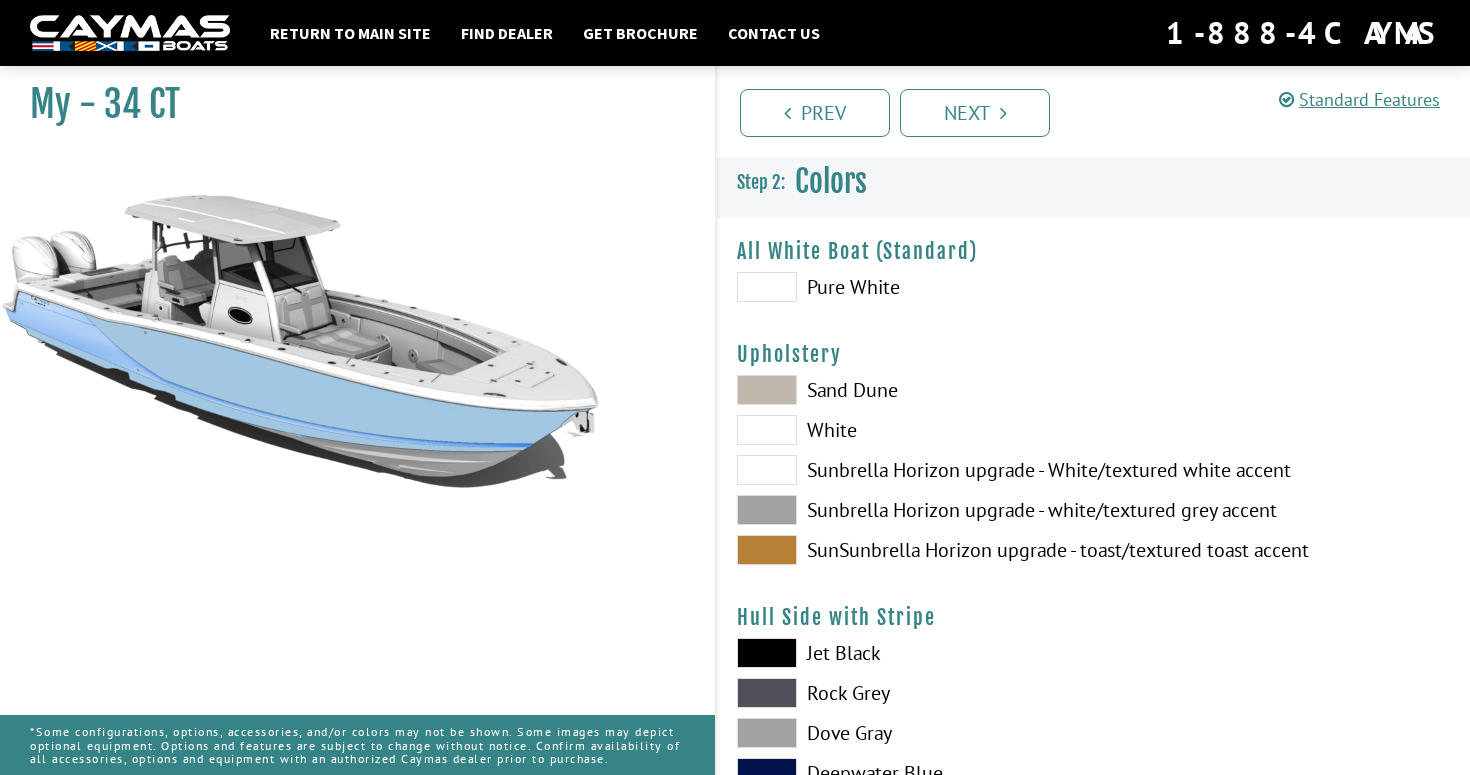 click at bounding box center (767, 390) 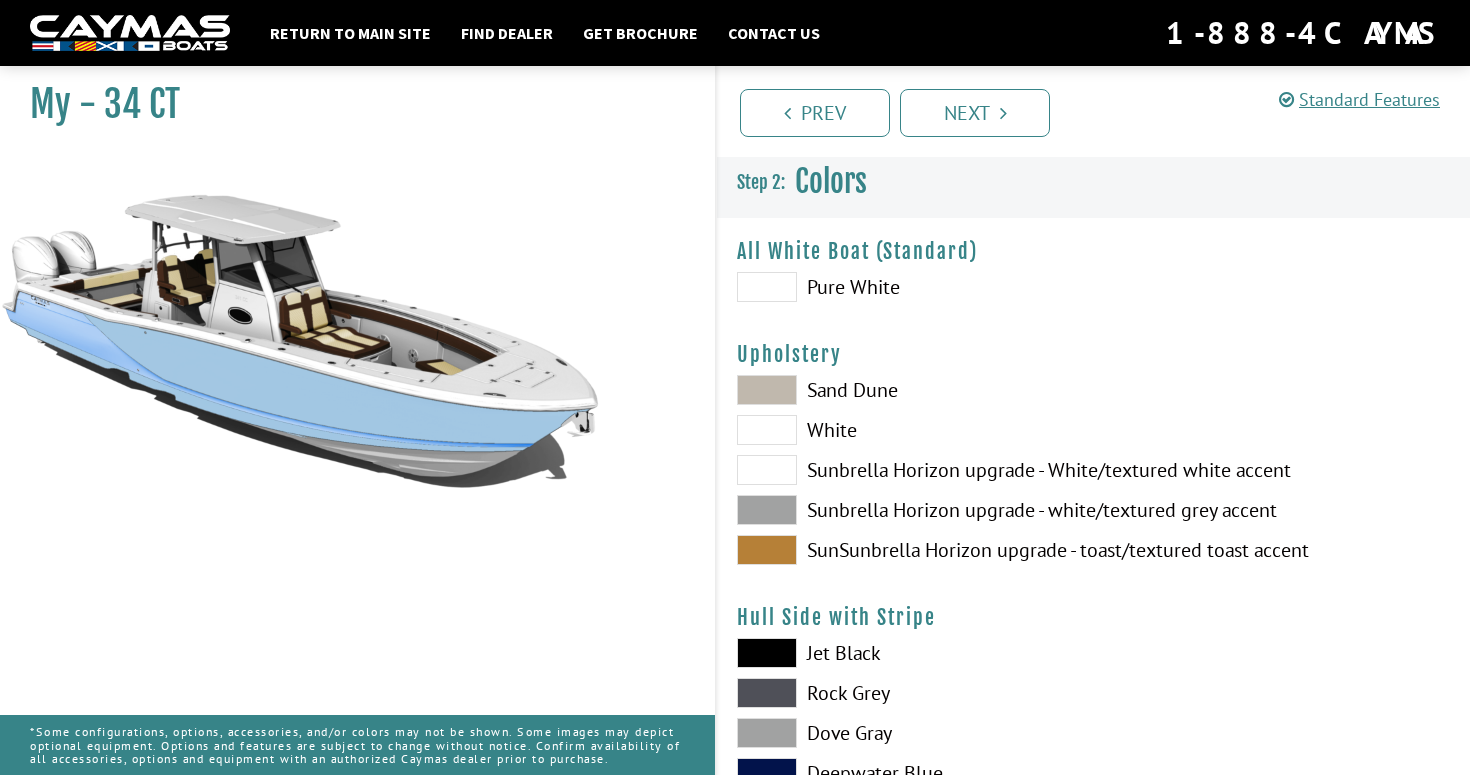 click at bounding box center [767, 430] 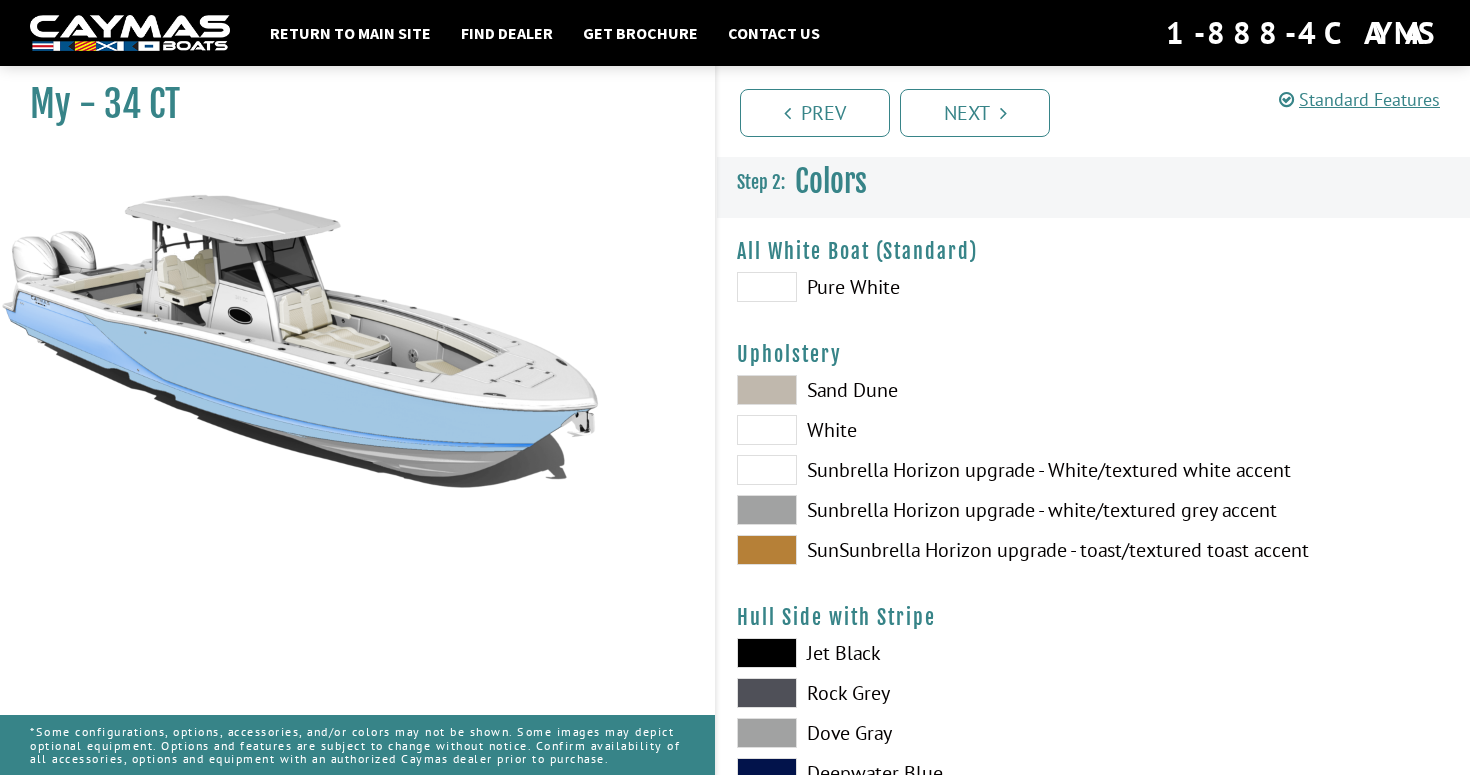 click at bounding box center (767, 470) 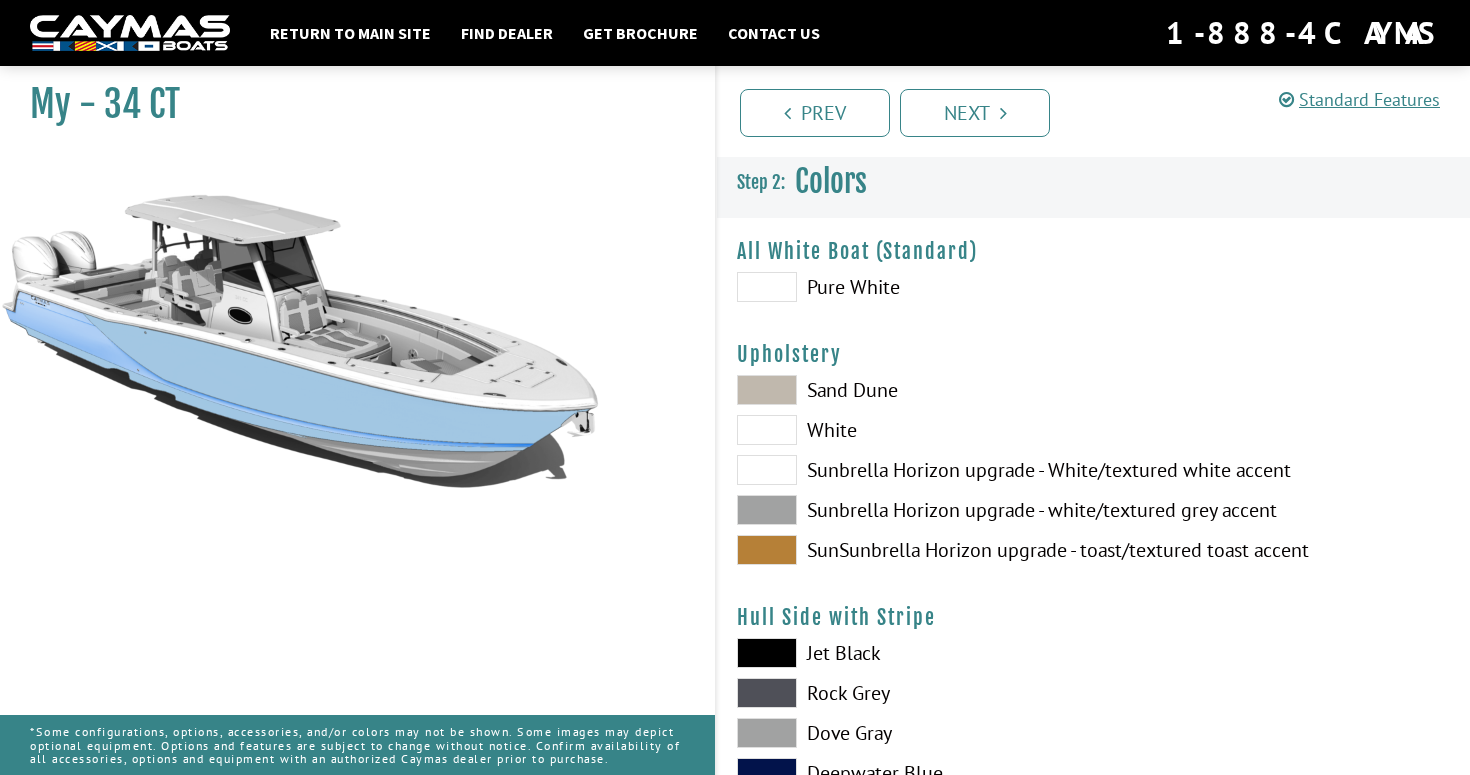 click at bounding box center (767, 550) 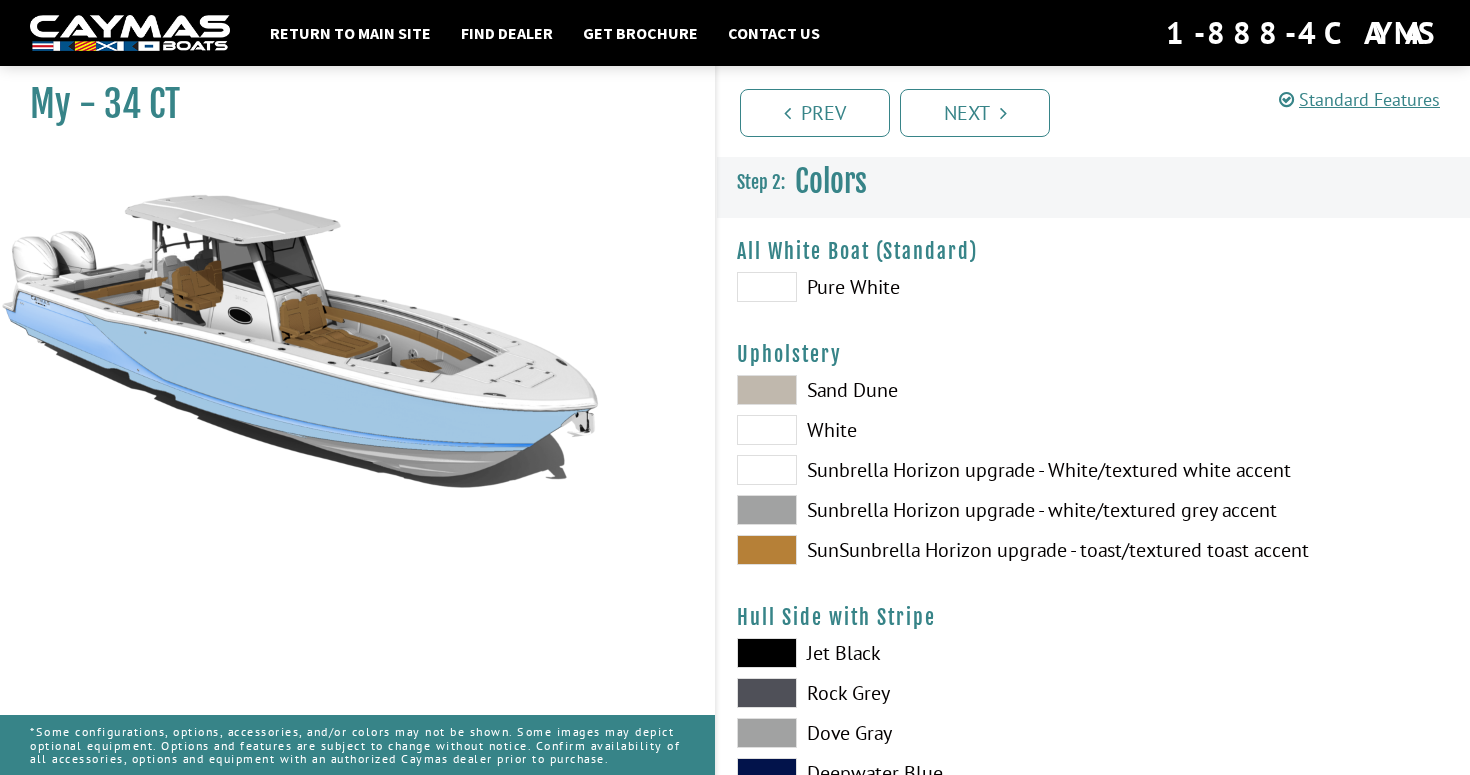 click at bounding box center [767, 510] 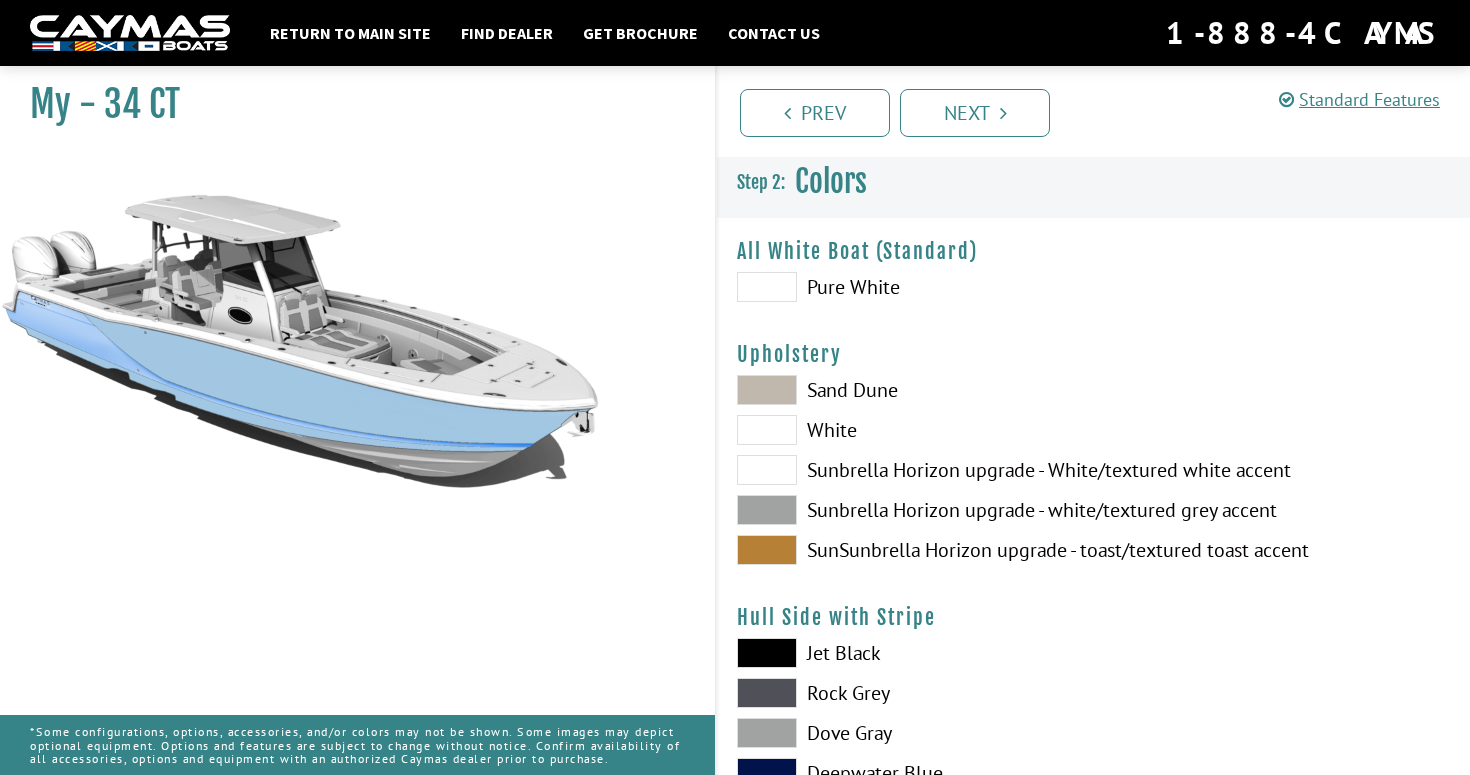 click at bounding box center [767, 390] 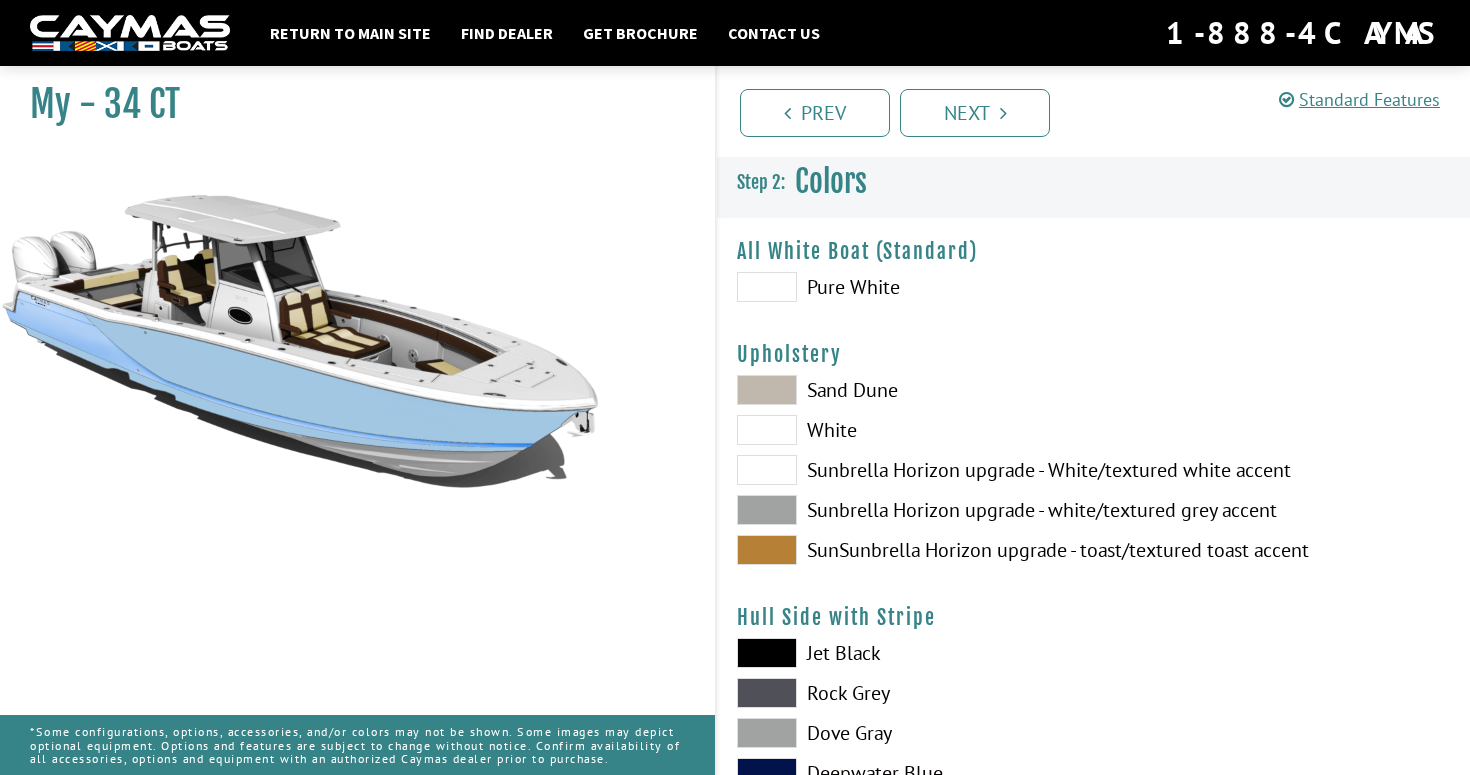 click at bounding box center (767, 550) 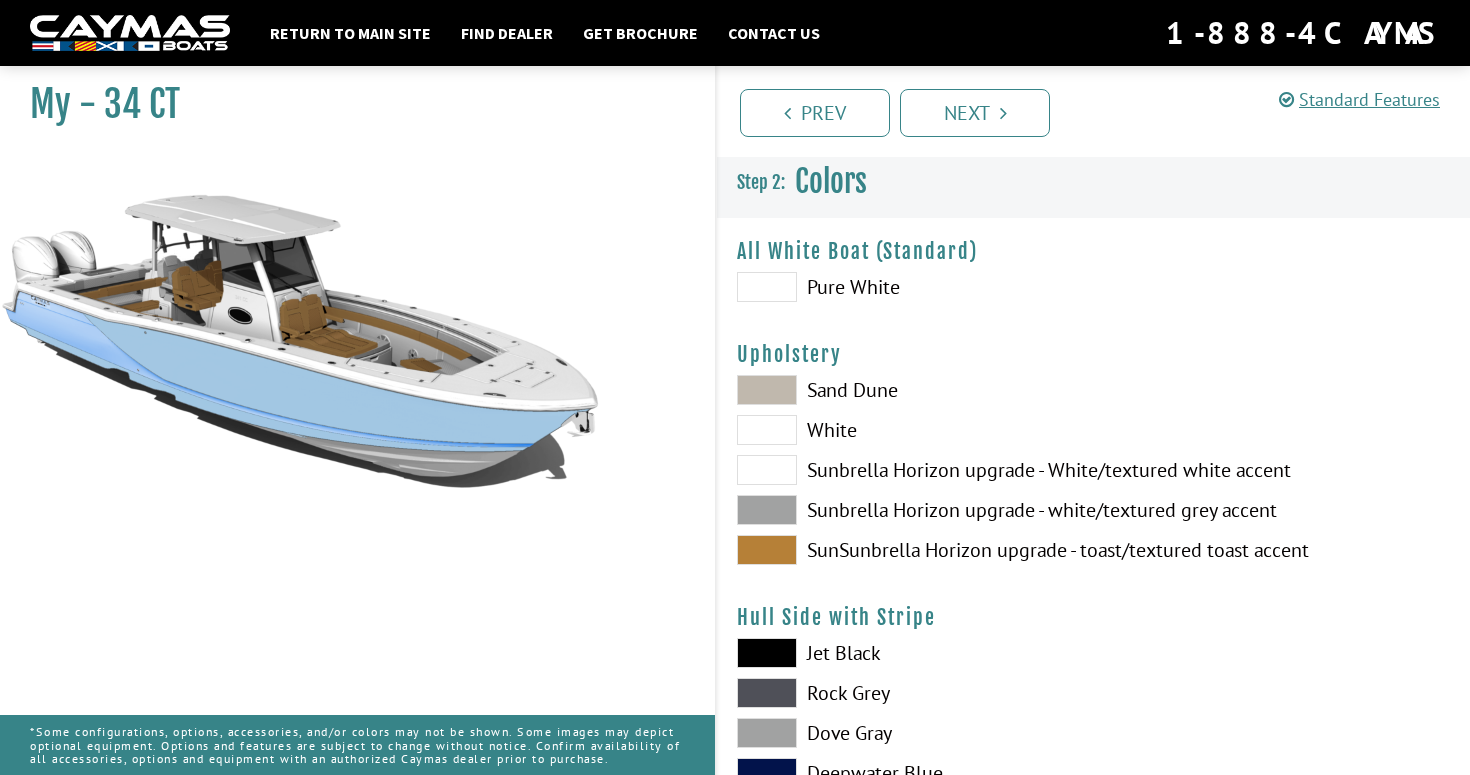click at bounding box center [767, 470] 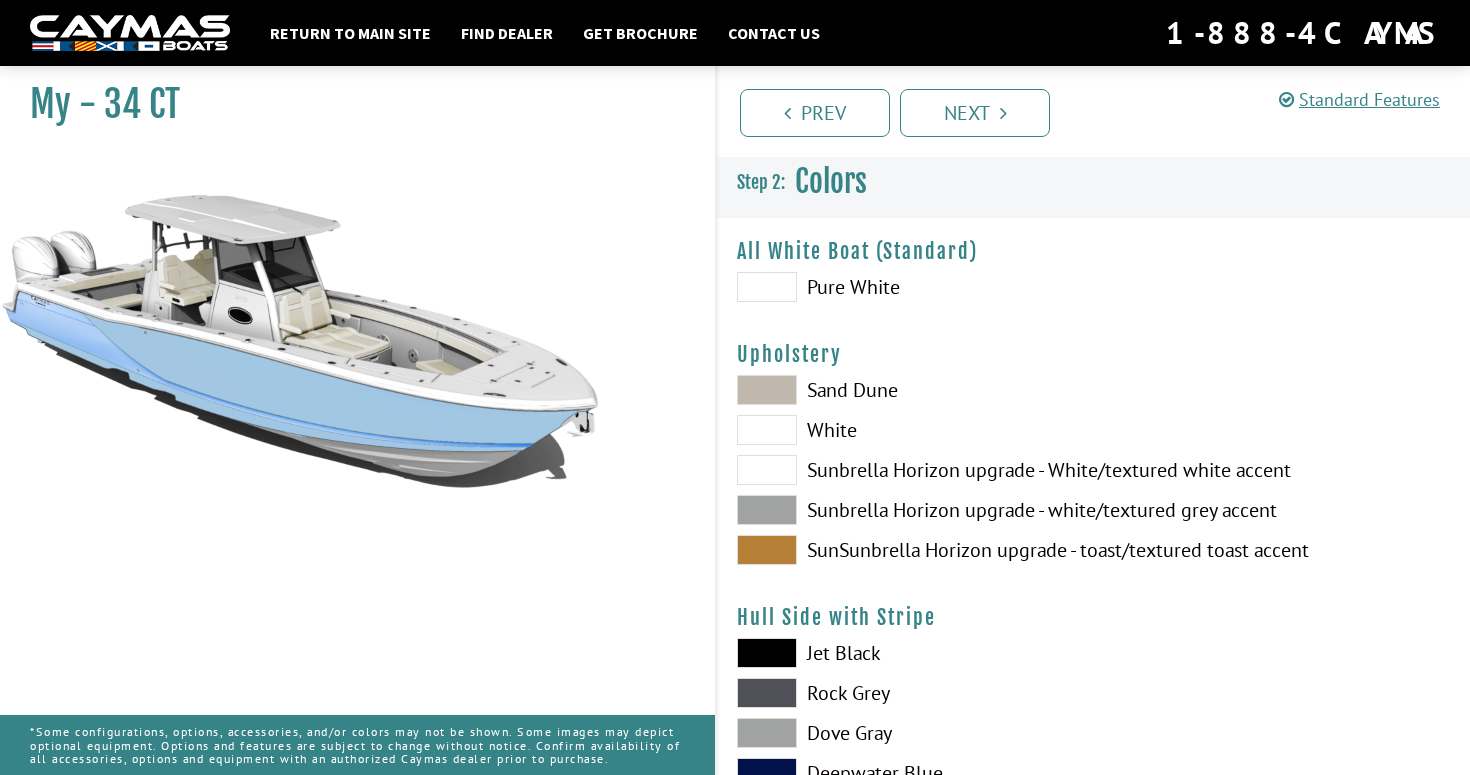 click on "Sand Dune
White
Sunbrella Horizon upgrade - White/textured white accent
Sunbrella Horizon upgrade - white/textured grey accent
SunSunbrella Horizon upgrade - toast/textured toast accent" at bounding box center (905, 475) 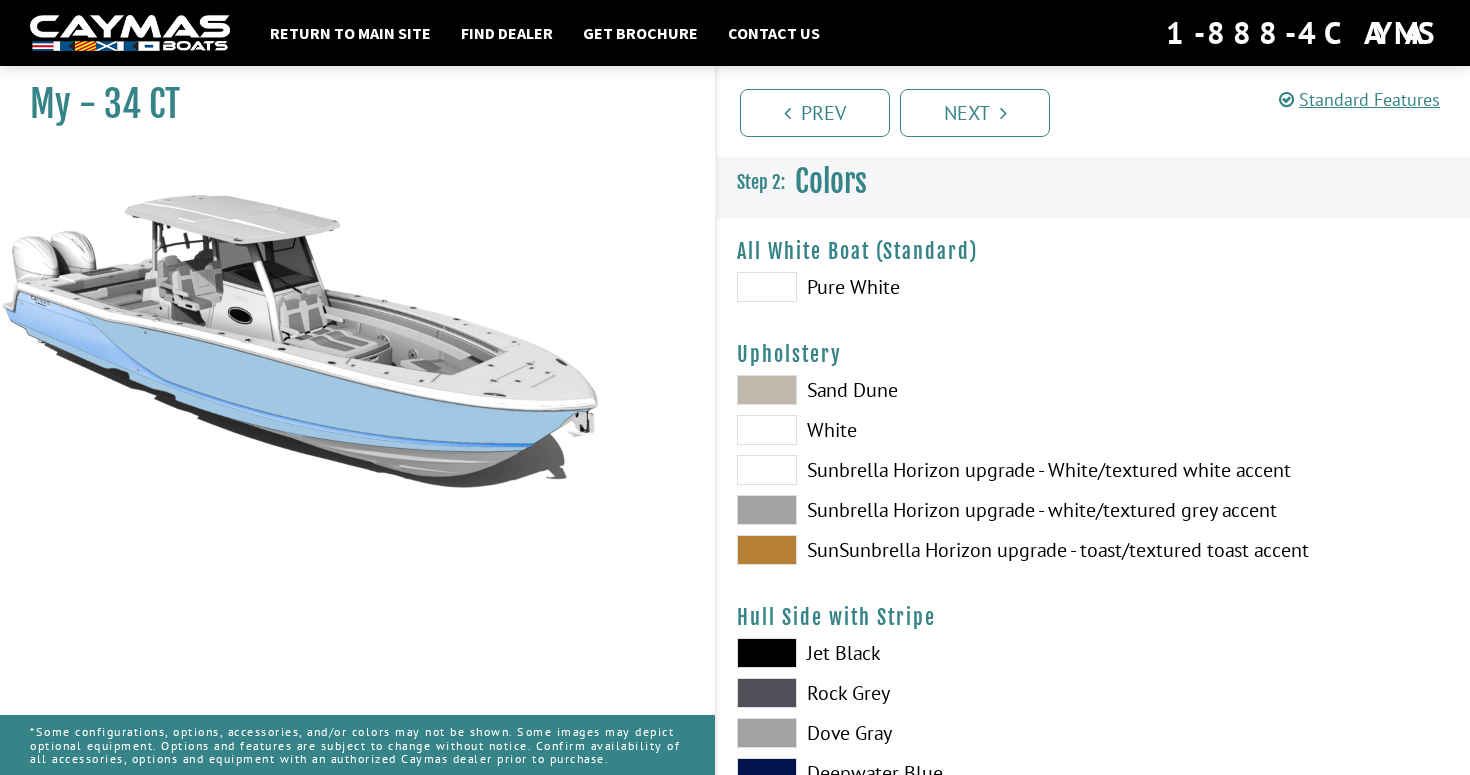 click at bounding box center [767, 287] 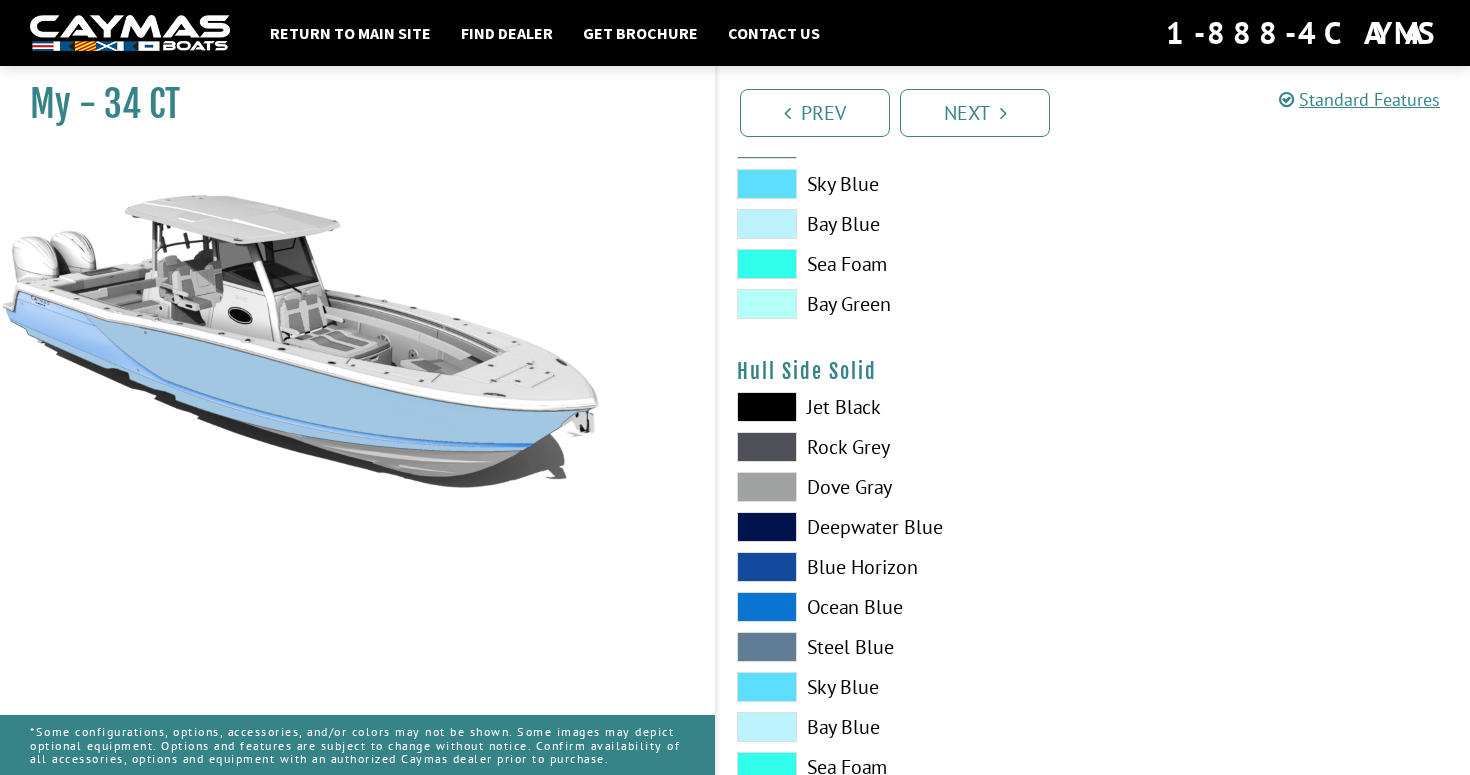 scroll, scrollTop: 825, scrollLeft: 0, axis: vertical 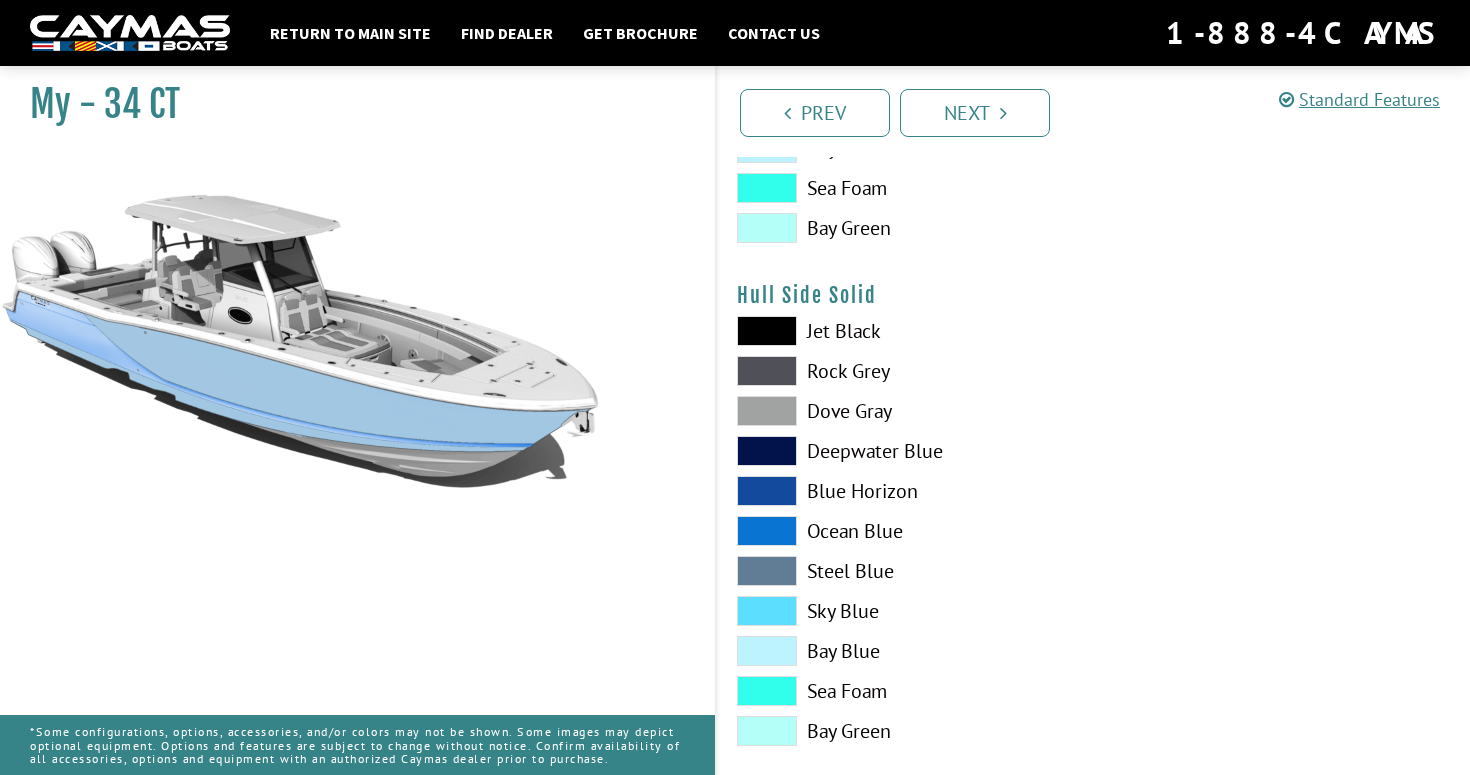 click at bounding box center [767, 331] 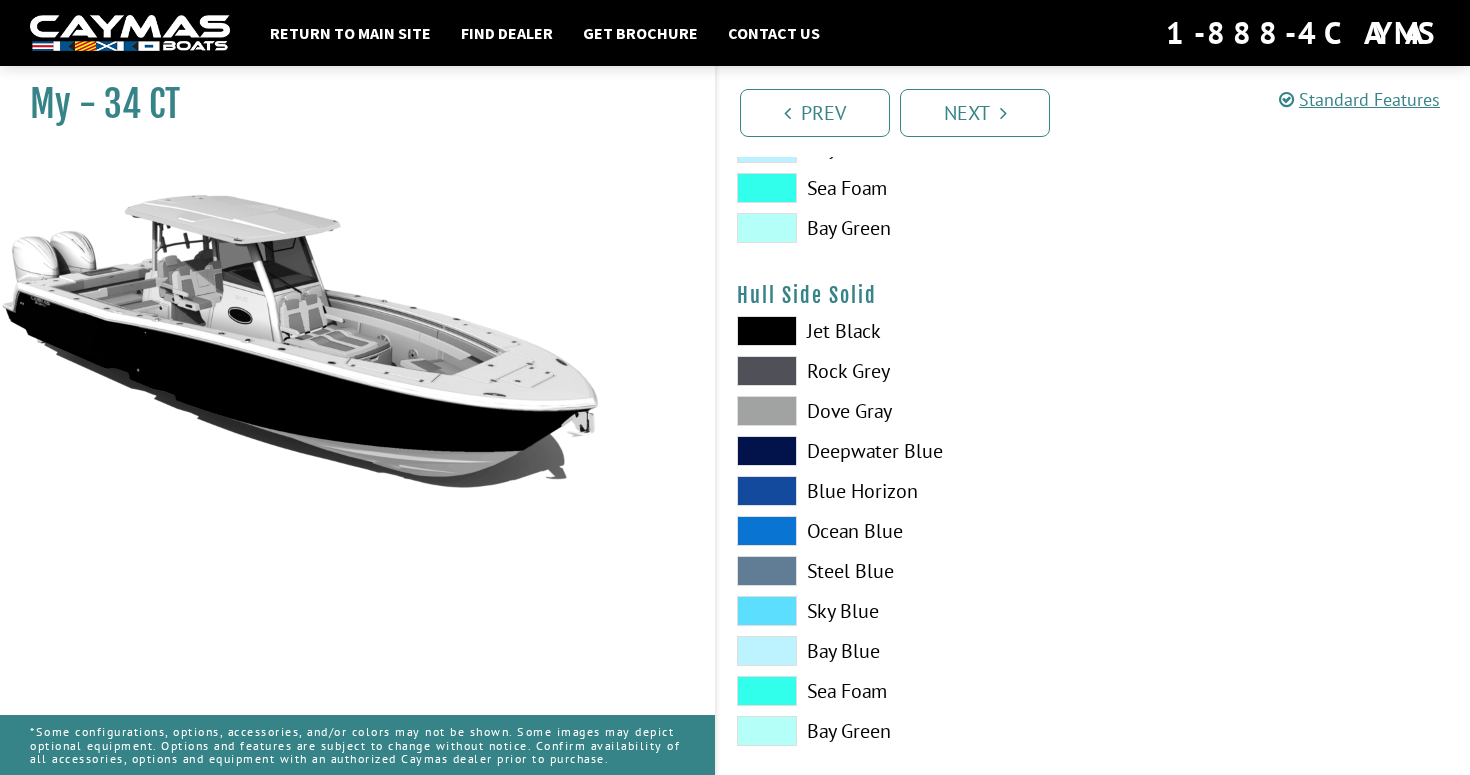click at bounding box center (767, 371) 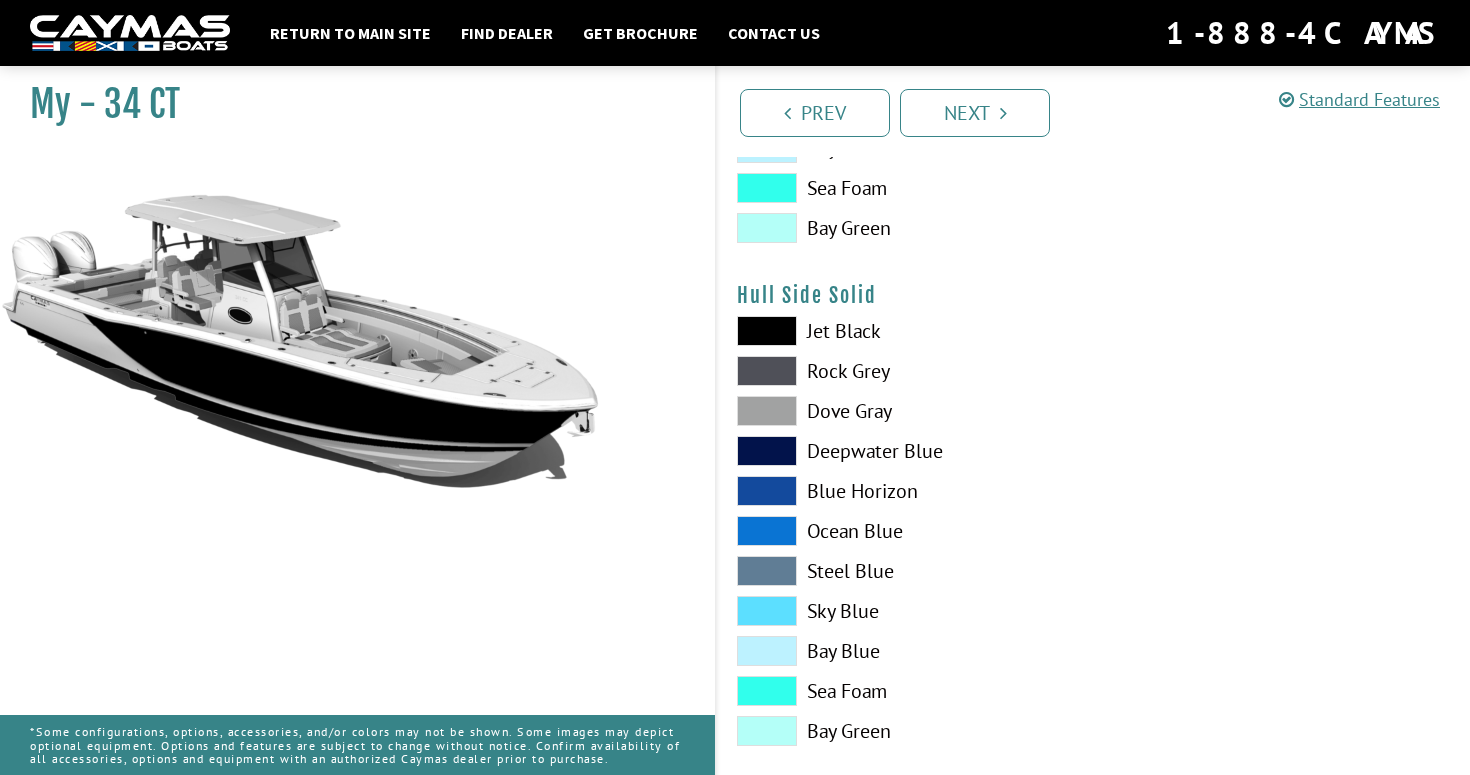 click at bounding box center (767, 451) 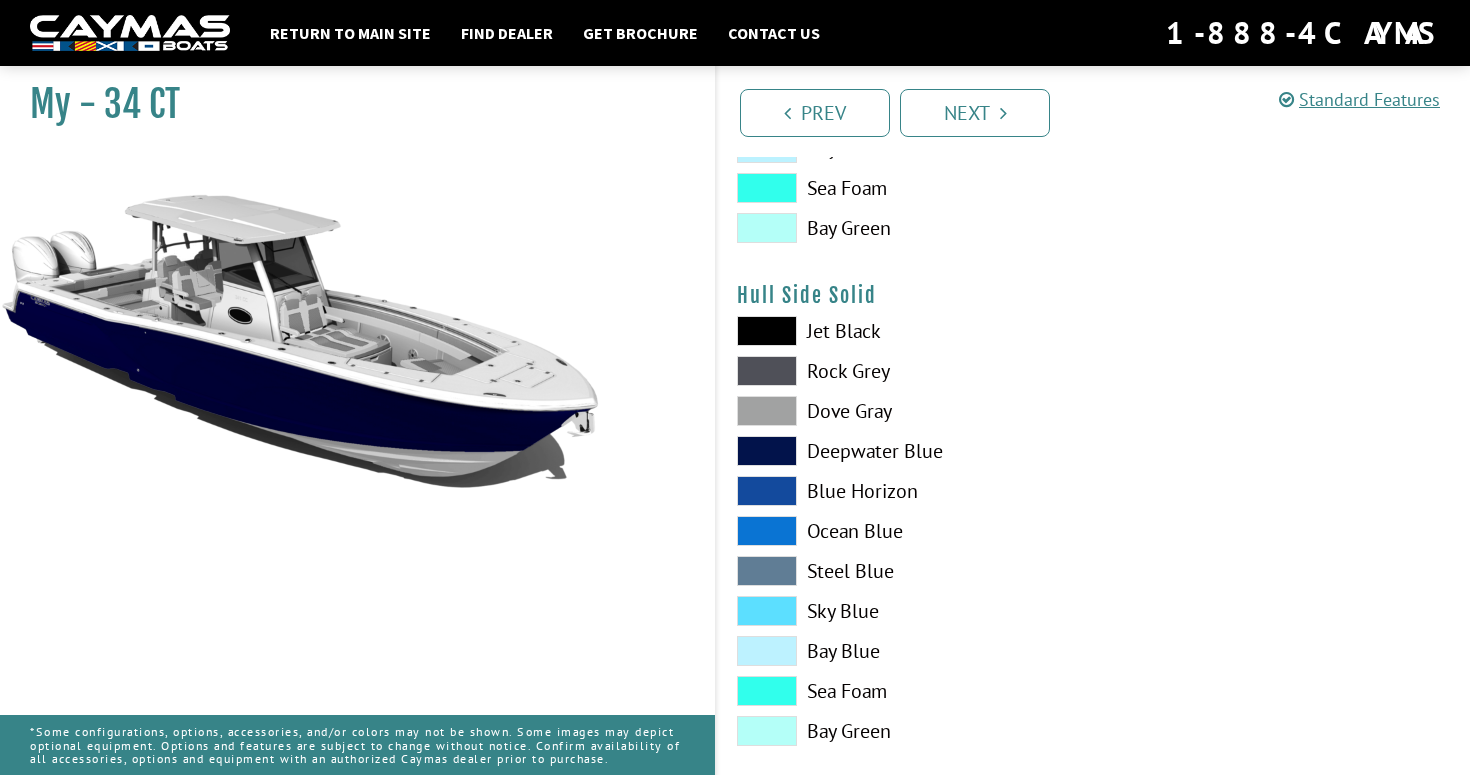 click at bounding box center (767, 491) 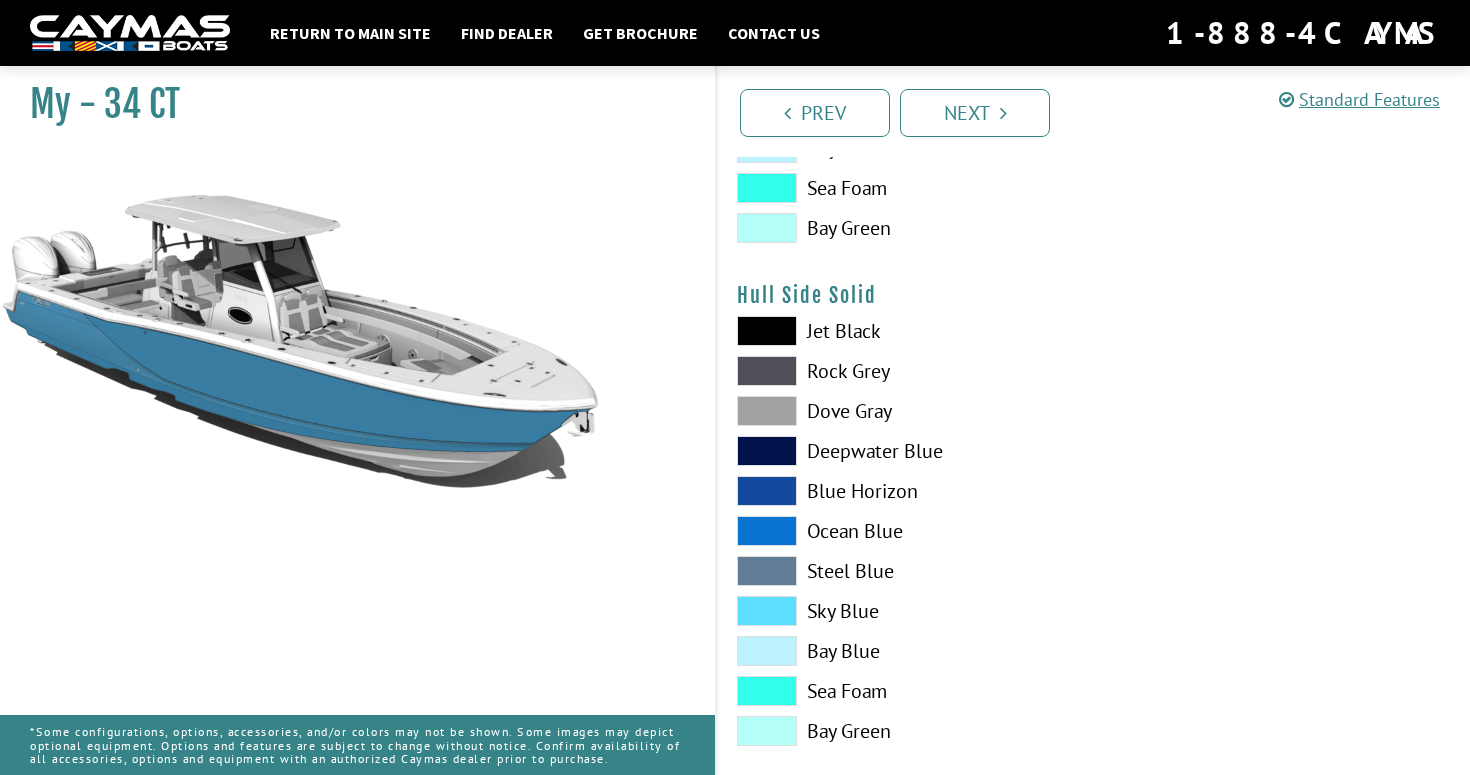 click at bounding box center (767, 611) 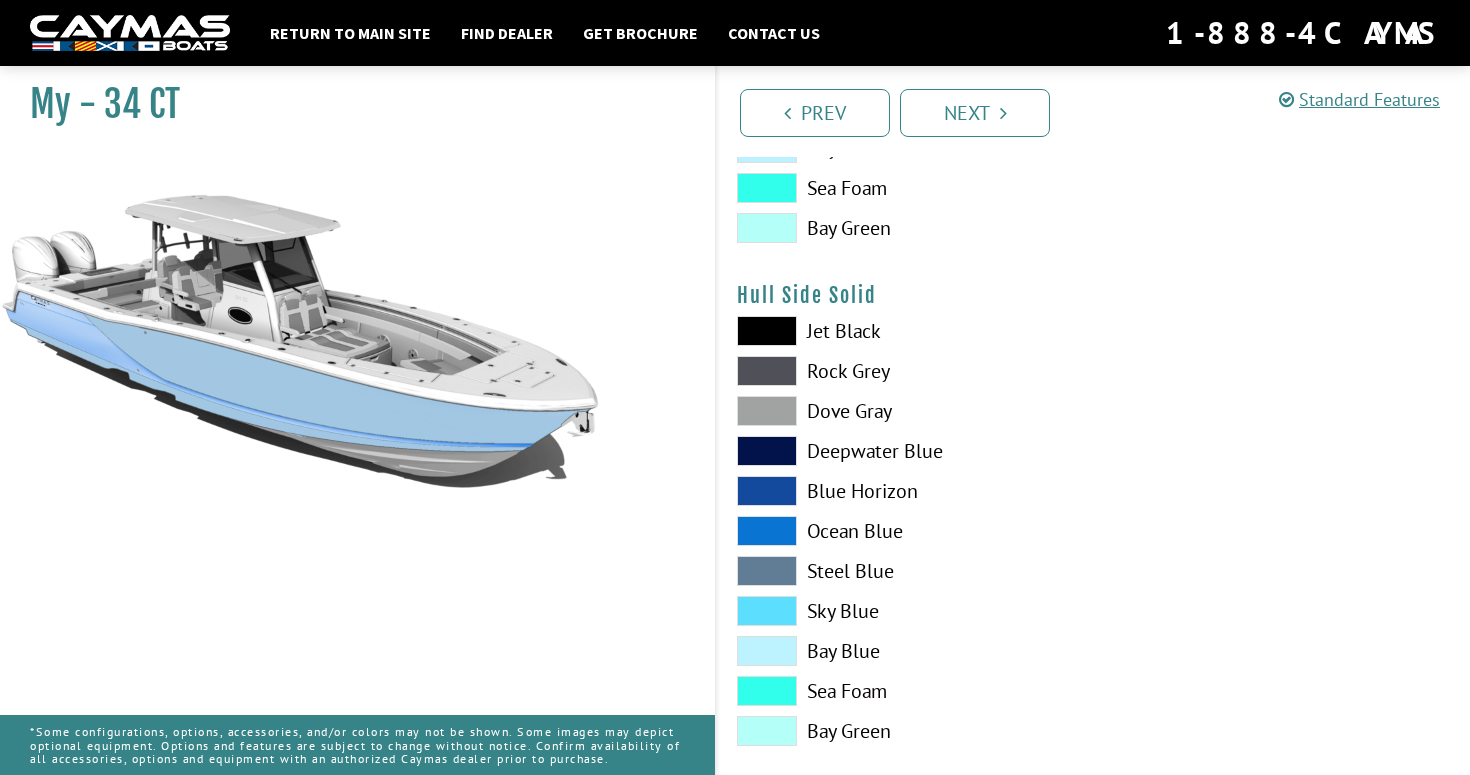 click at bounding box center (767, 571) 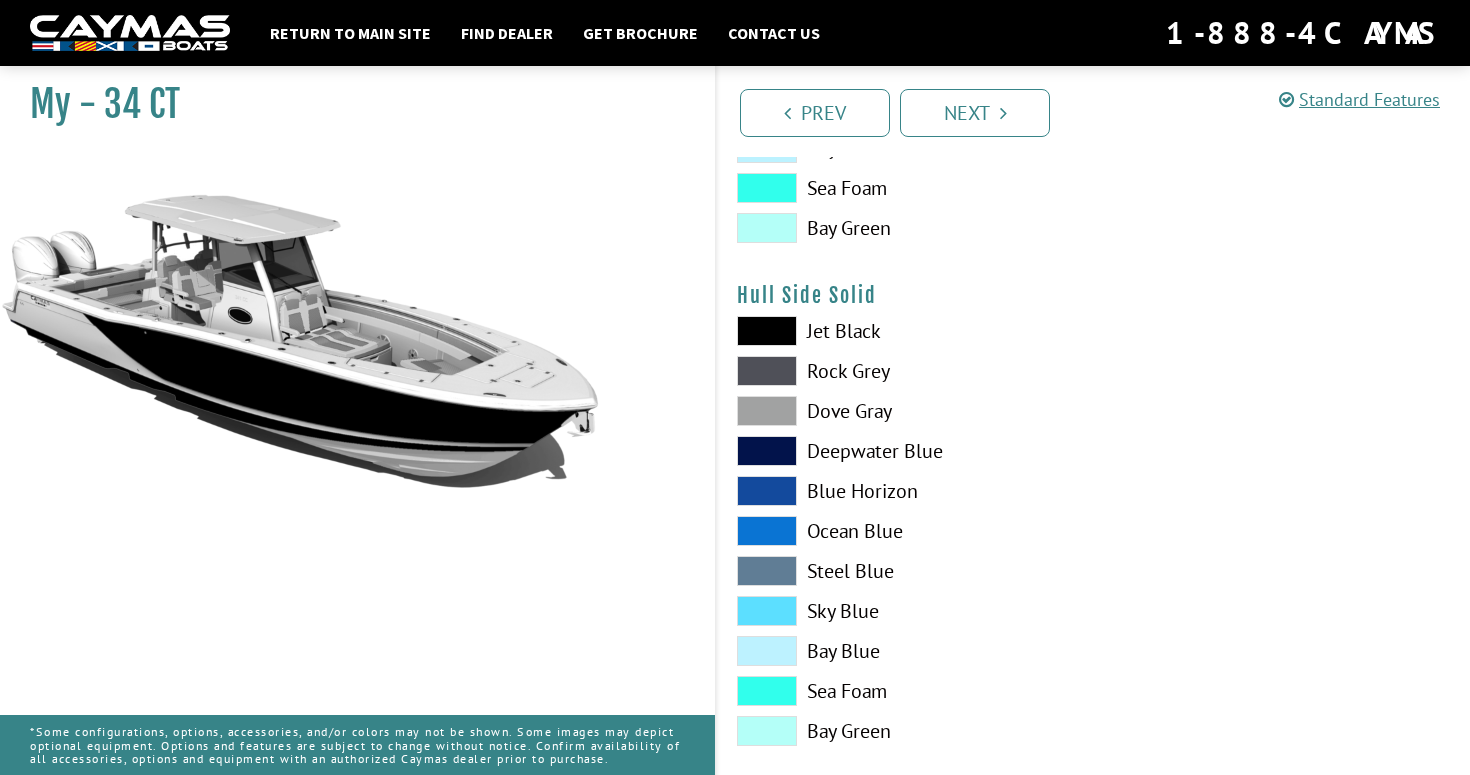 click at bounding box center (767, 531) 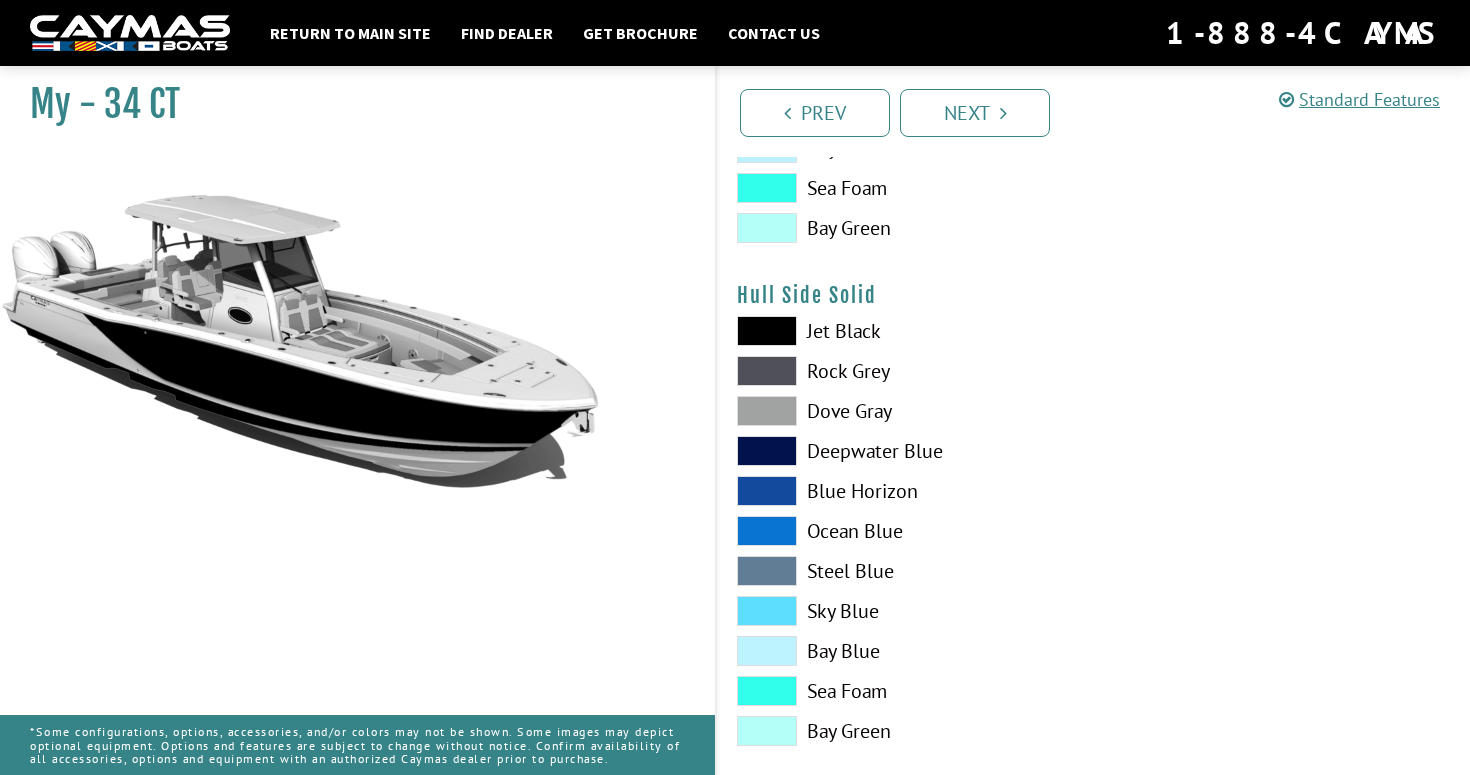 click at bounding box center [767, 491] 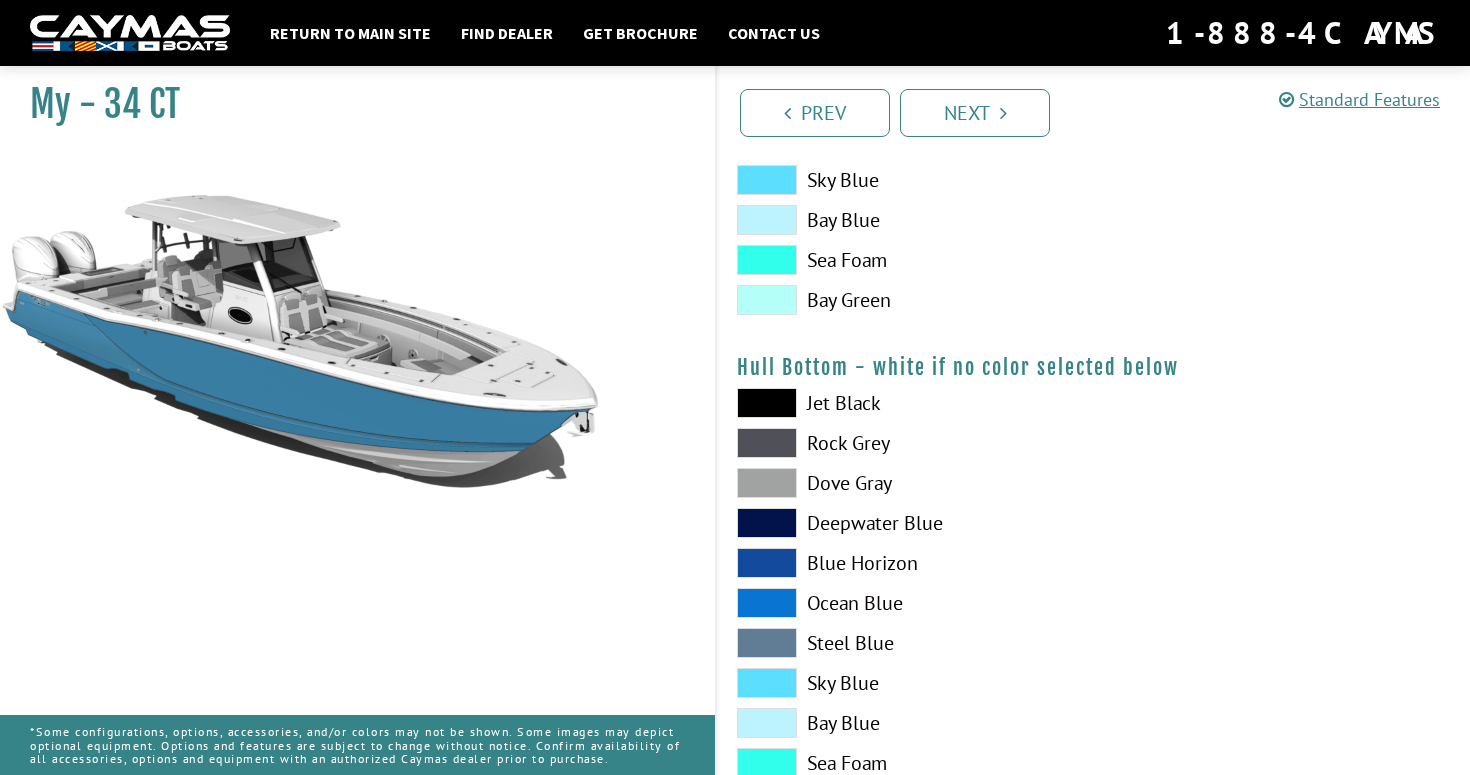 scroll, scrollTop: 1259, scrollLeft: 0, axis: vertical 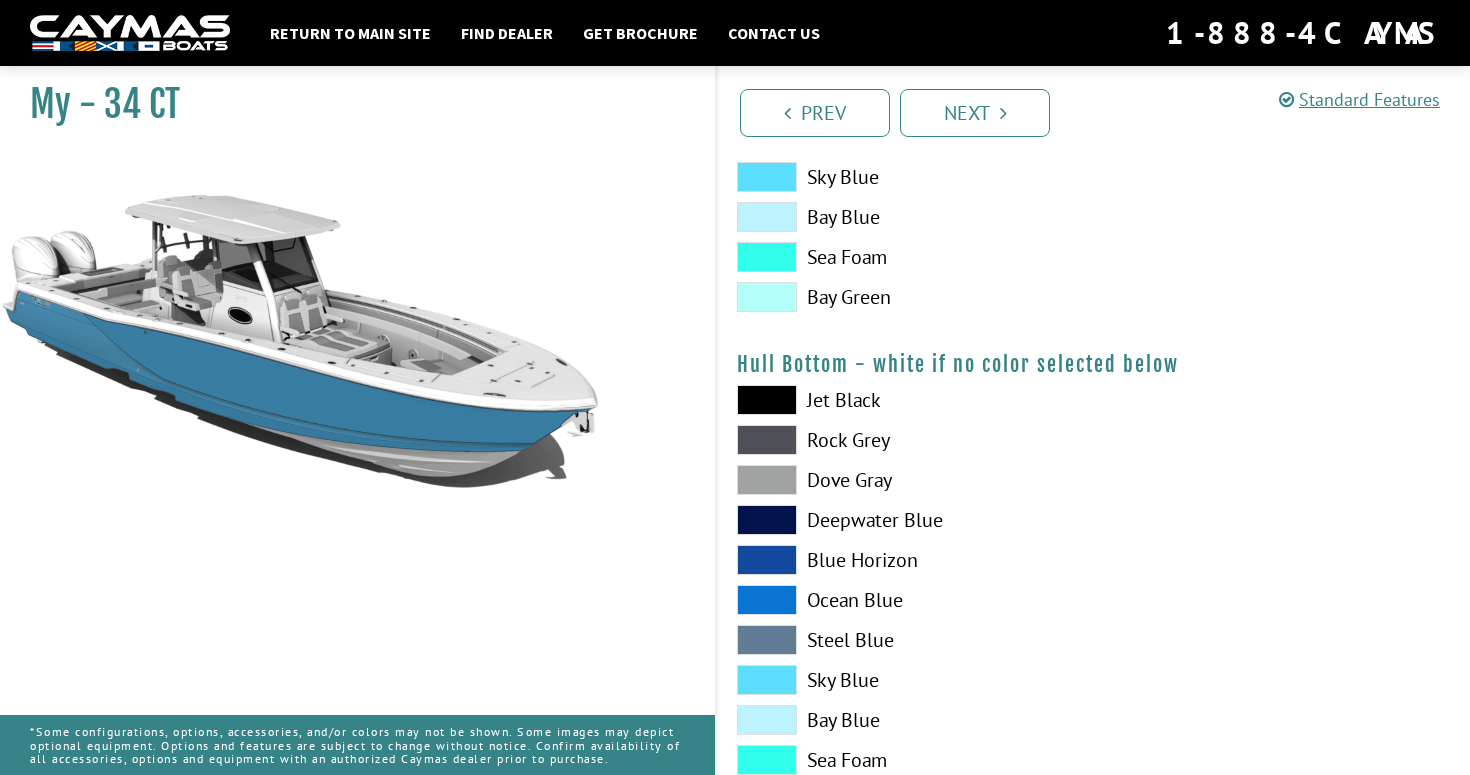 click at bounding box center [767, 560] 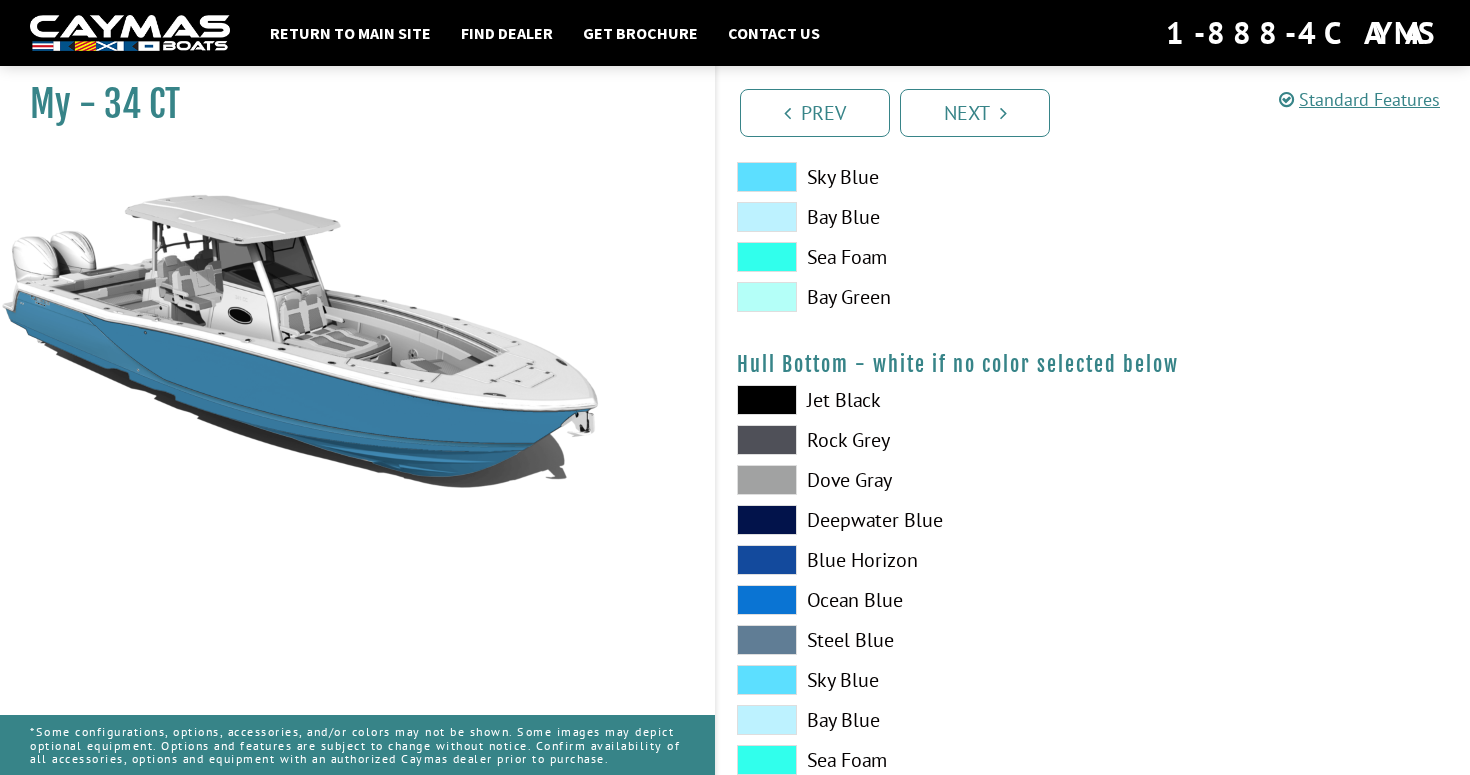 click at bounding box center [767, 560] 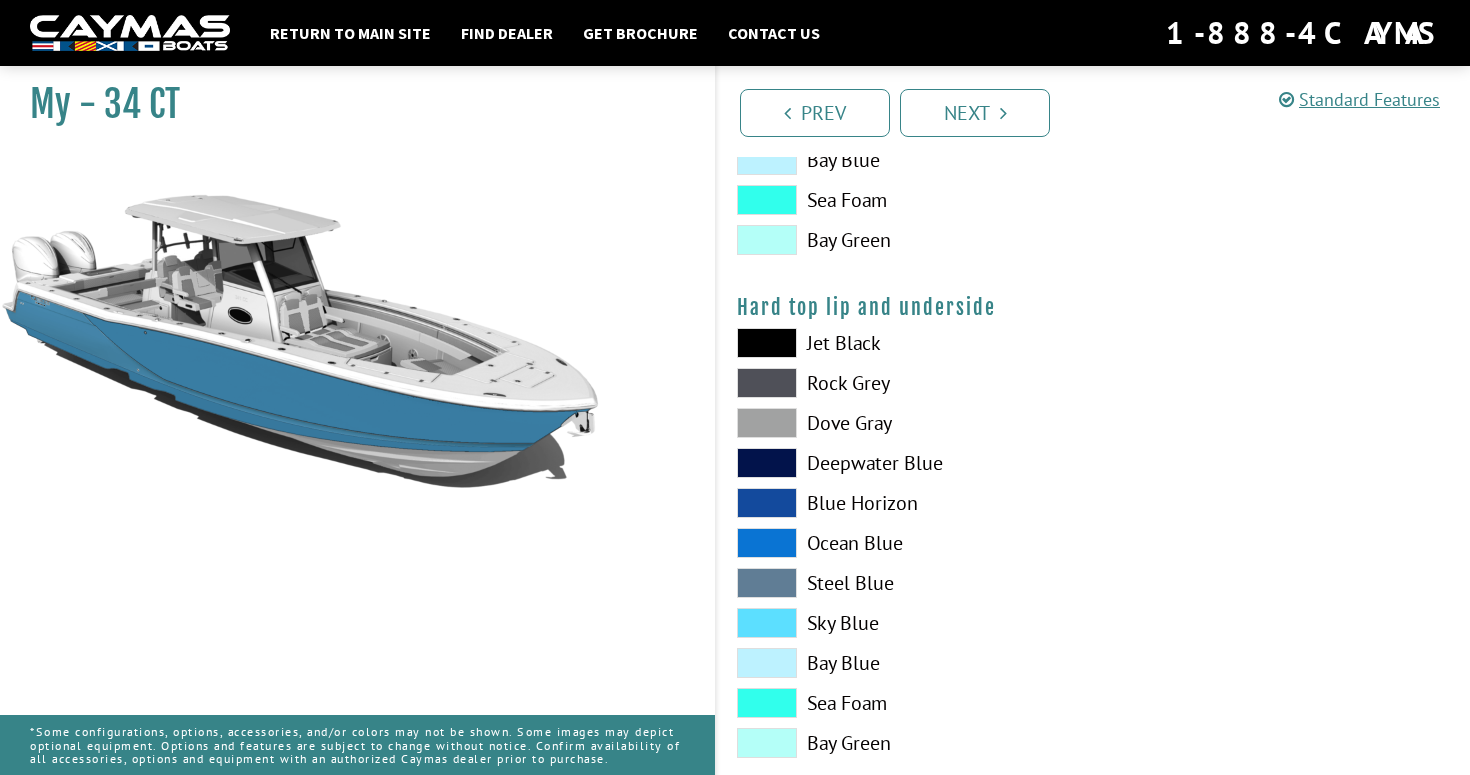 scroll, scrollTop: 1820, scrollLeft: 0, axis: vertical 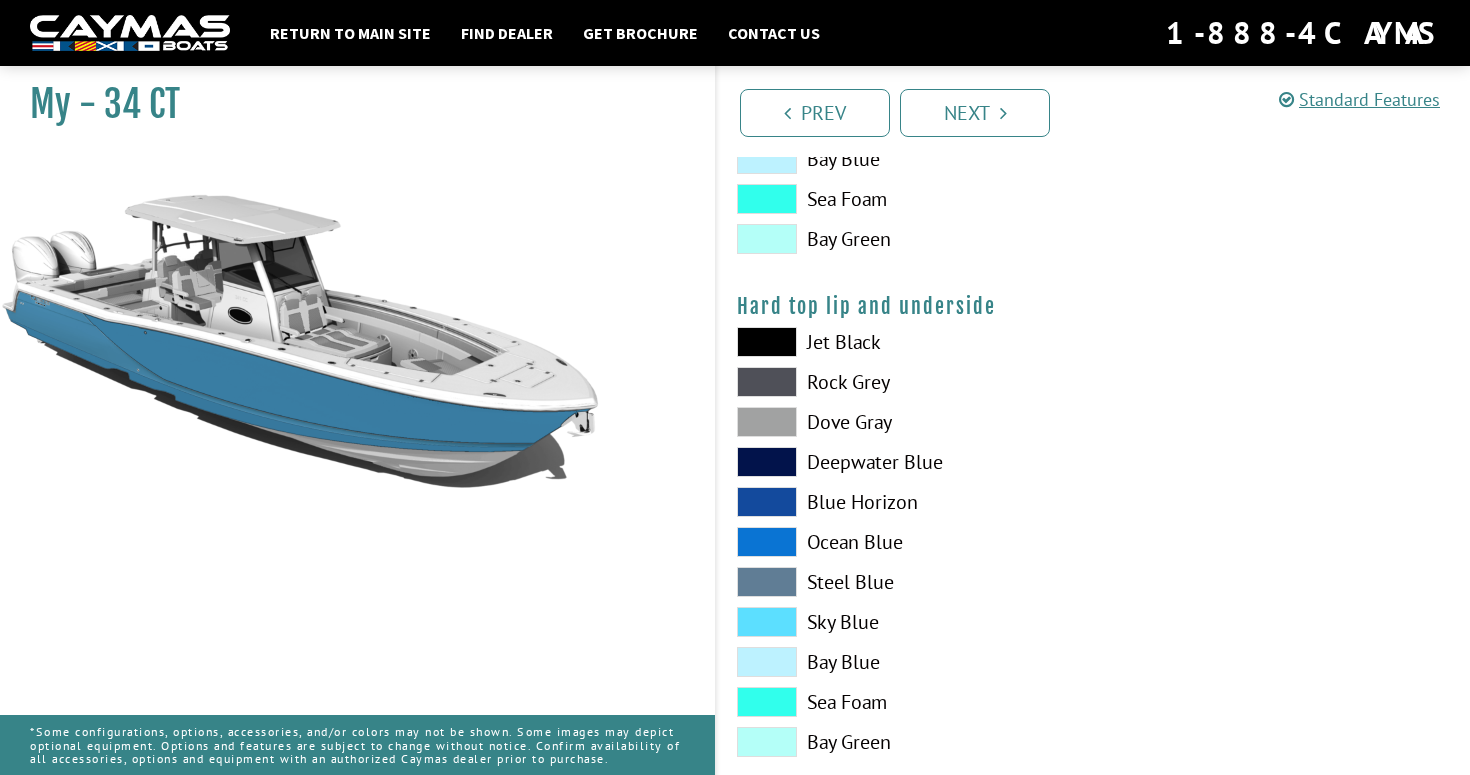 click at bounding box center [767, 342] 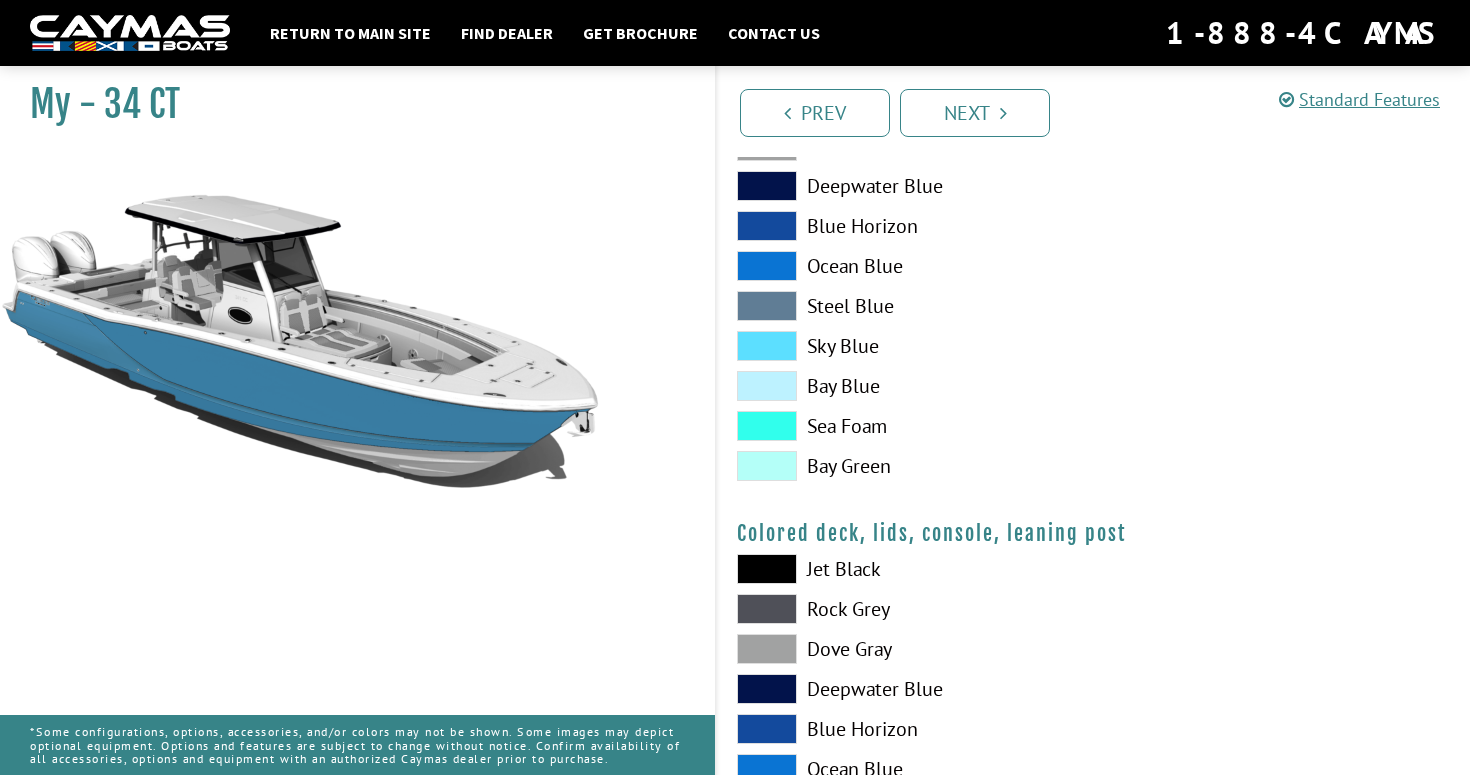 scroll, scrollTop: 2162, scrollLeft: 0, axis: vertical 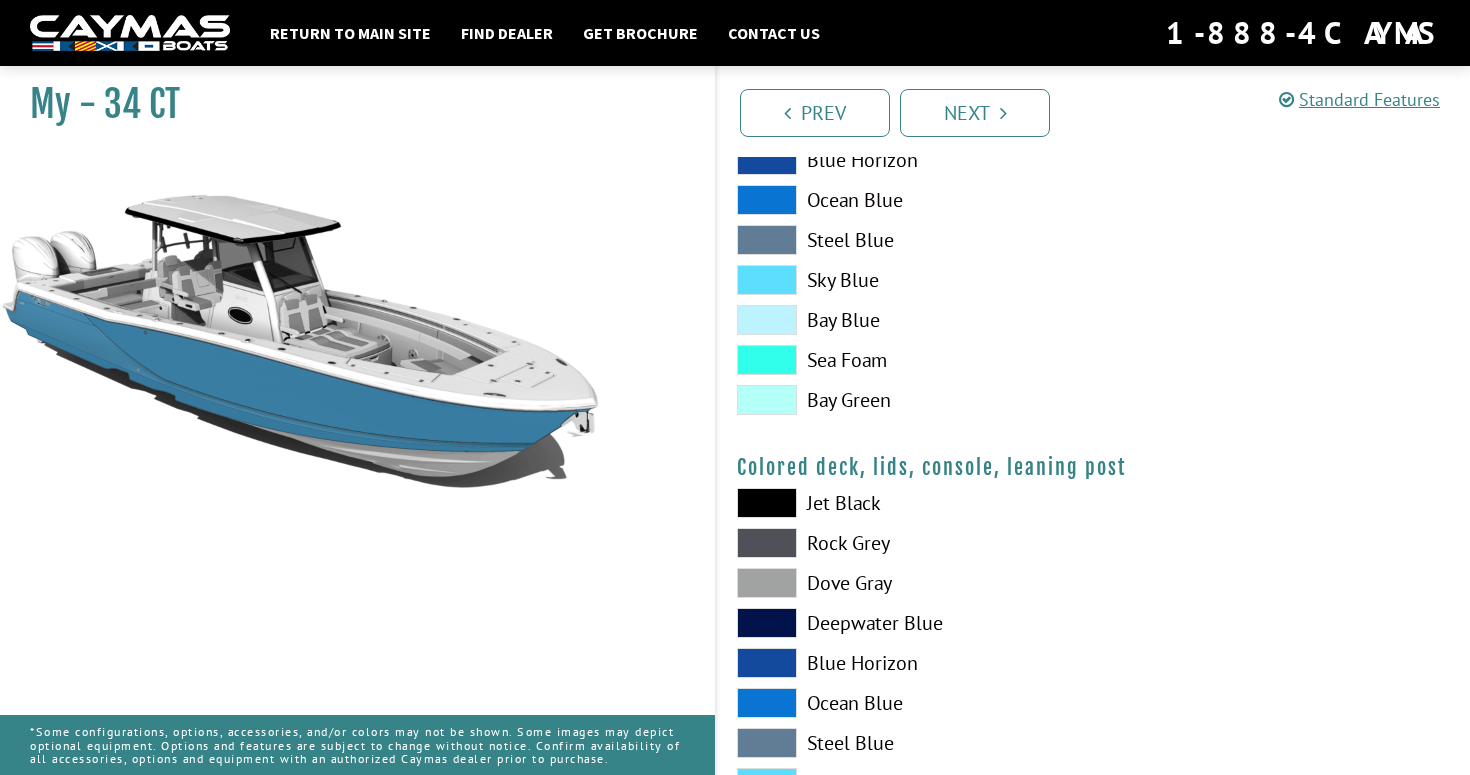 click at bounding box center [767, 503] 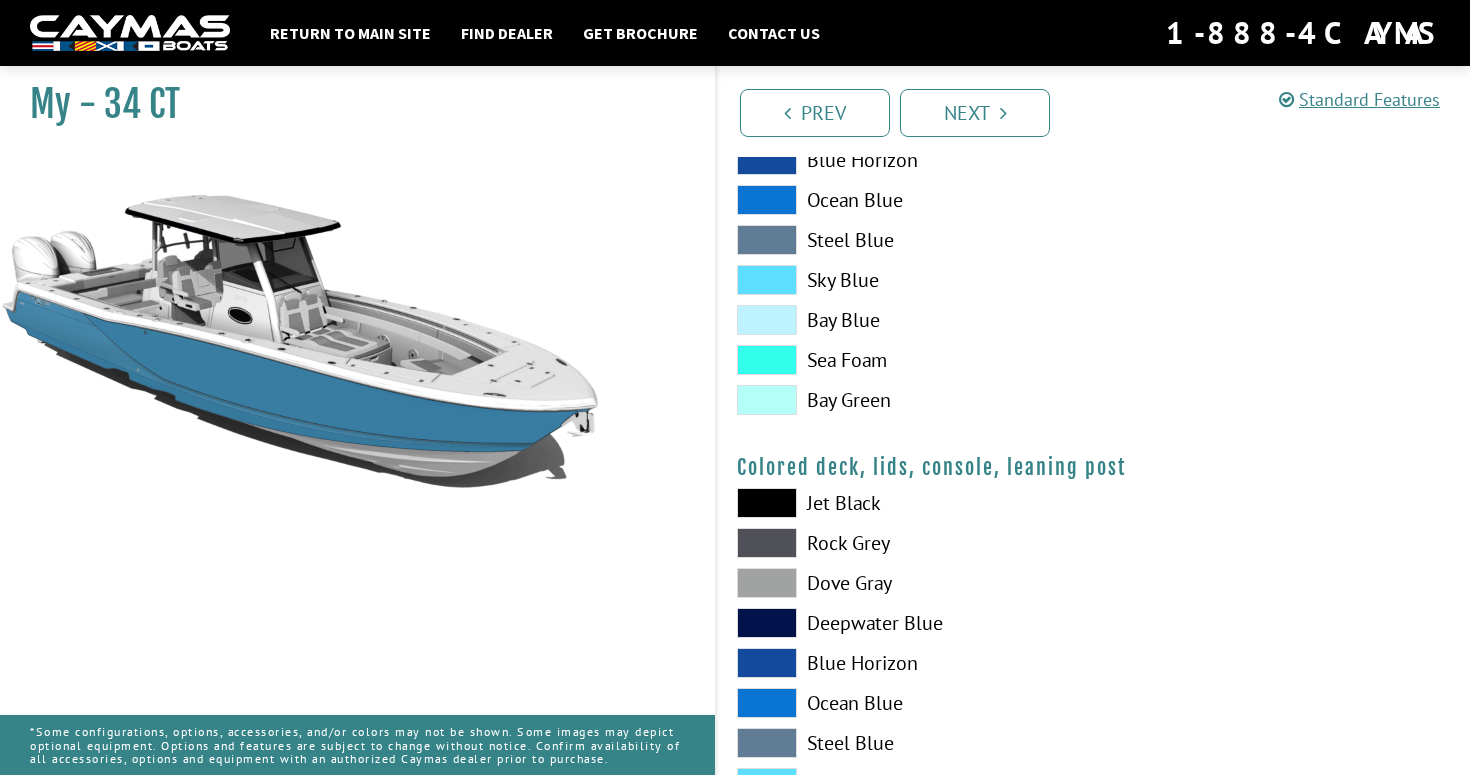 click at bounding box center (767, 503) 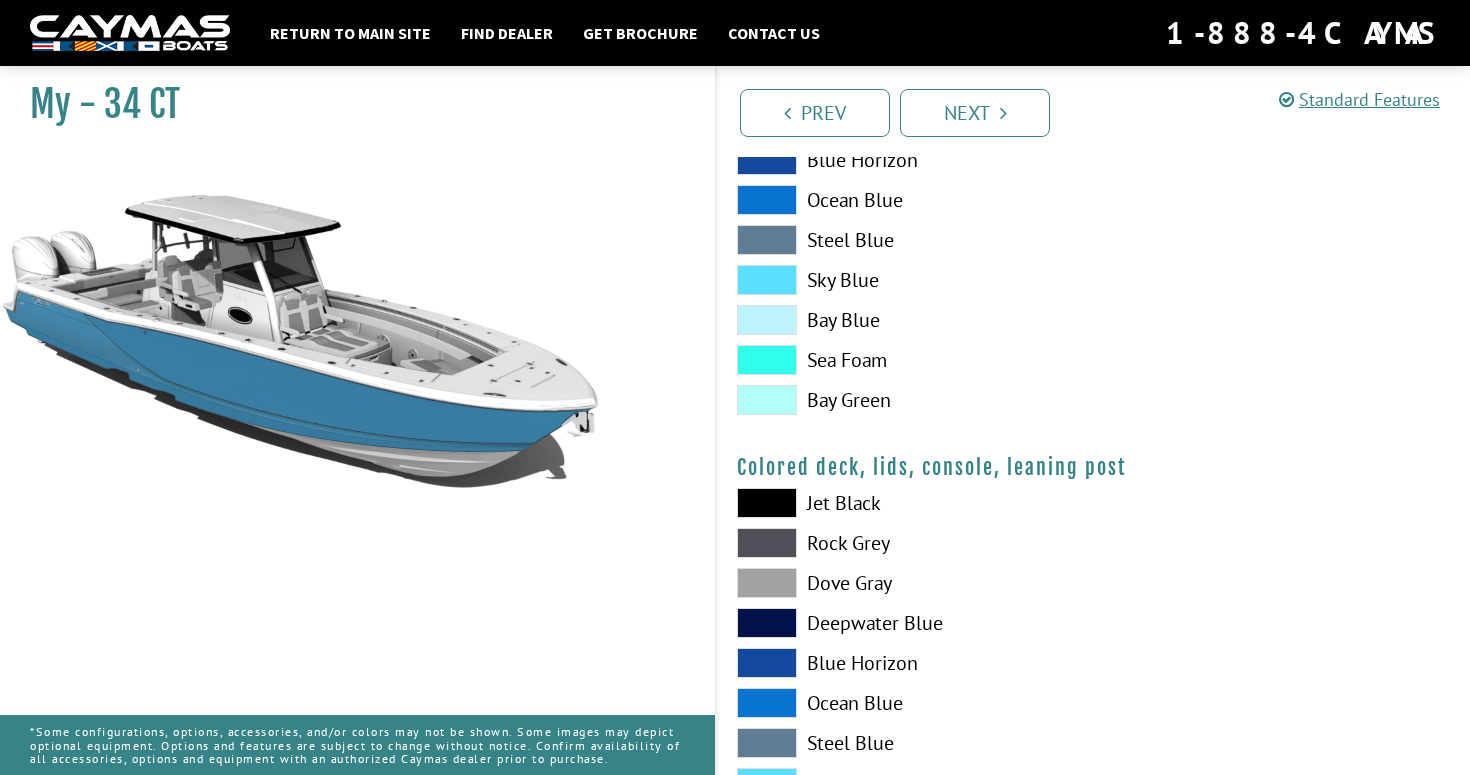 click at bounding box center [767, 703] 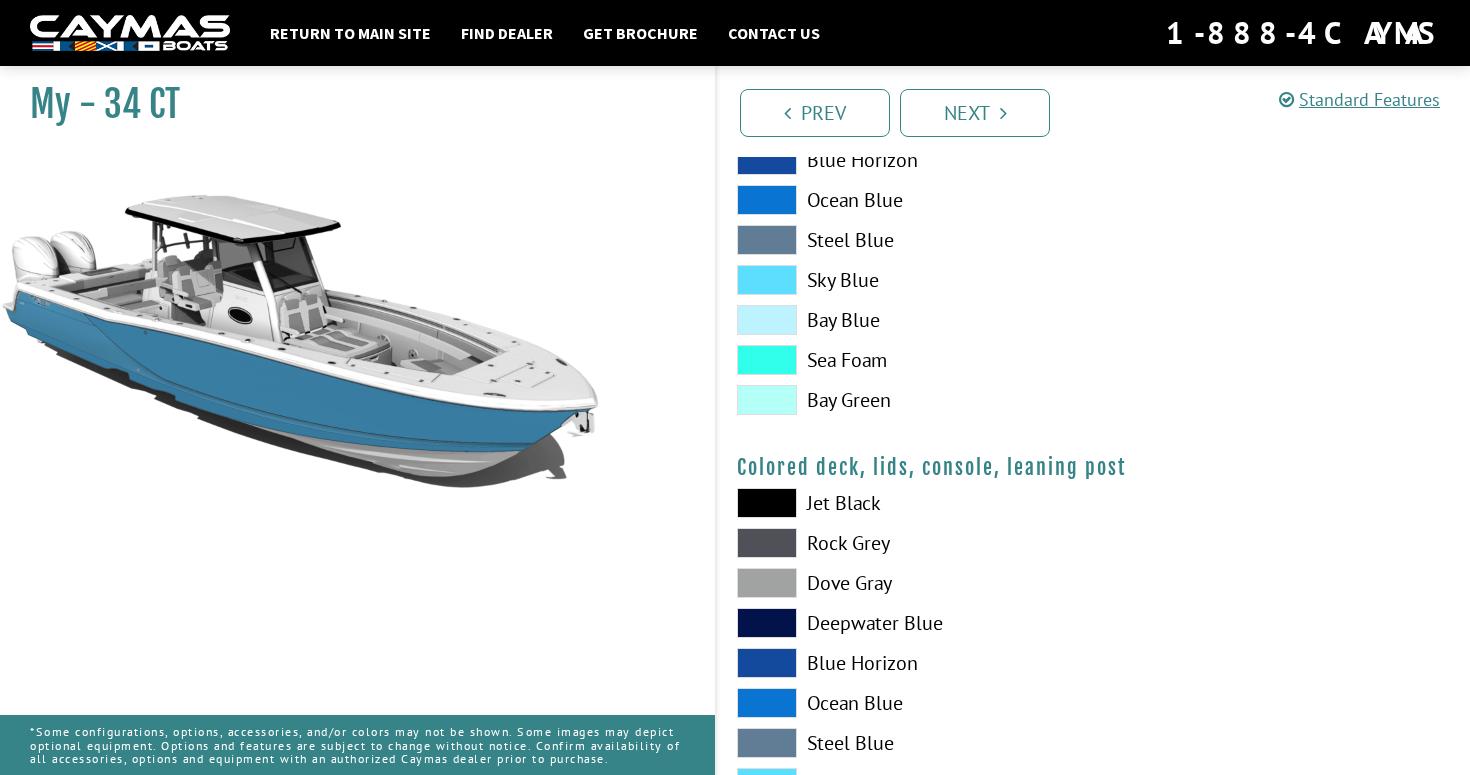 click at bounding box center [767, 503] 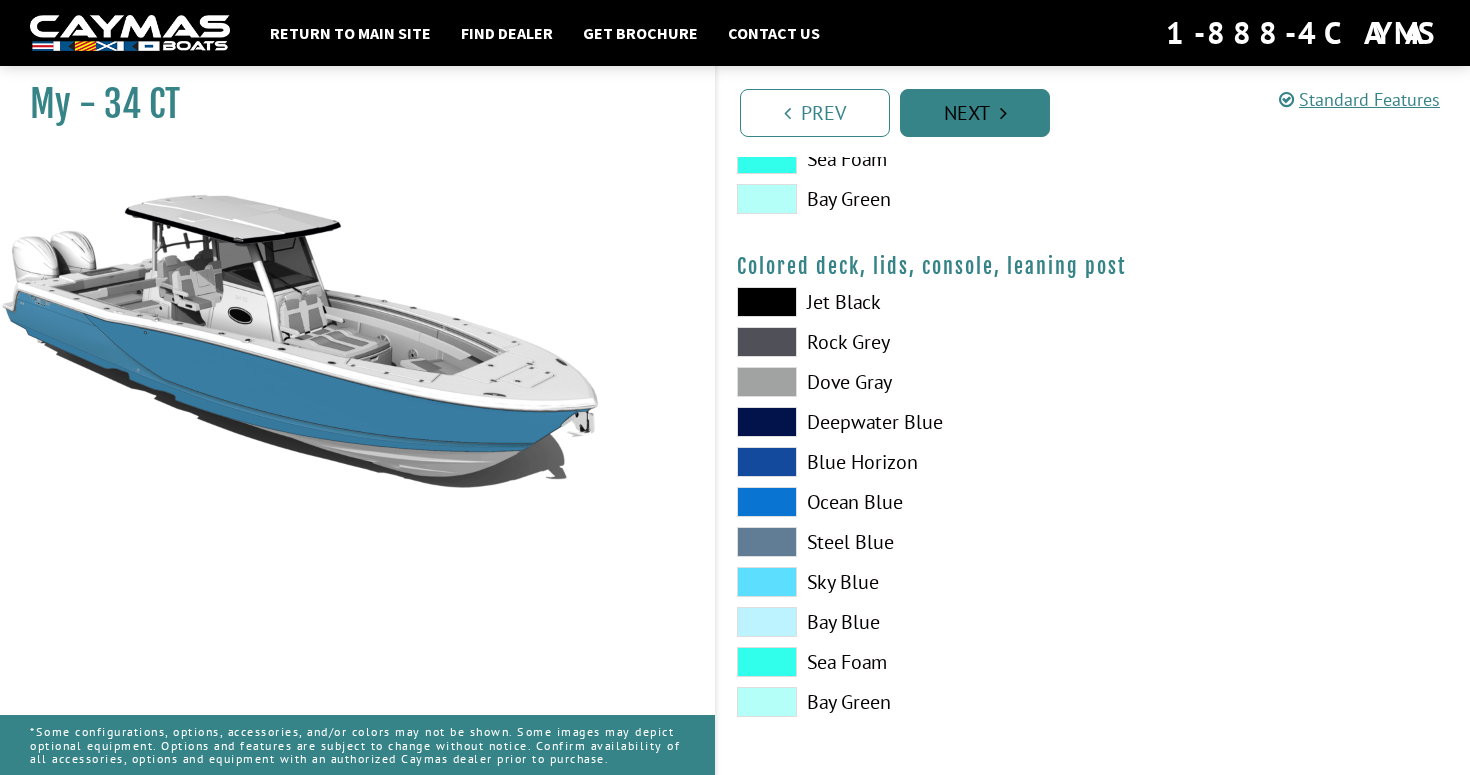click on "Next" at bounding box center [975, 113] 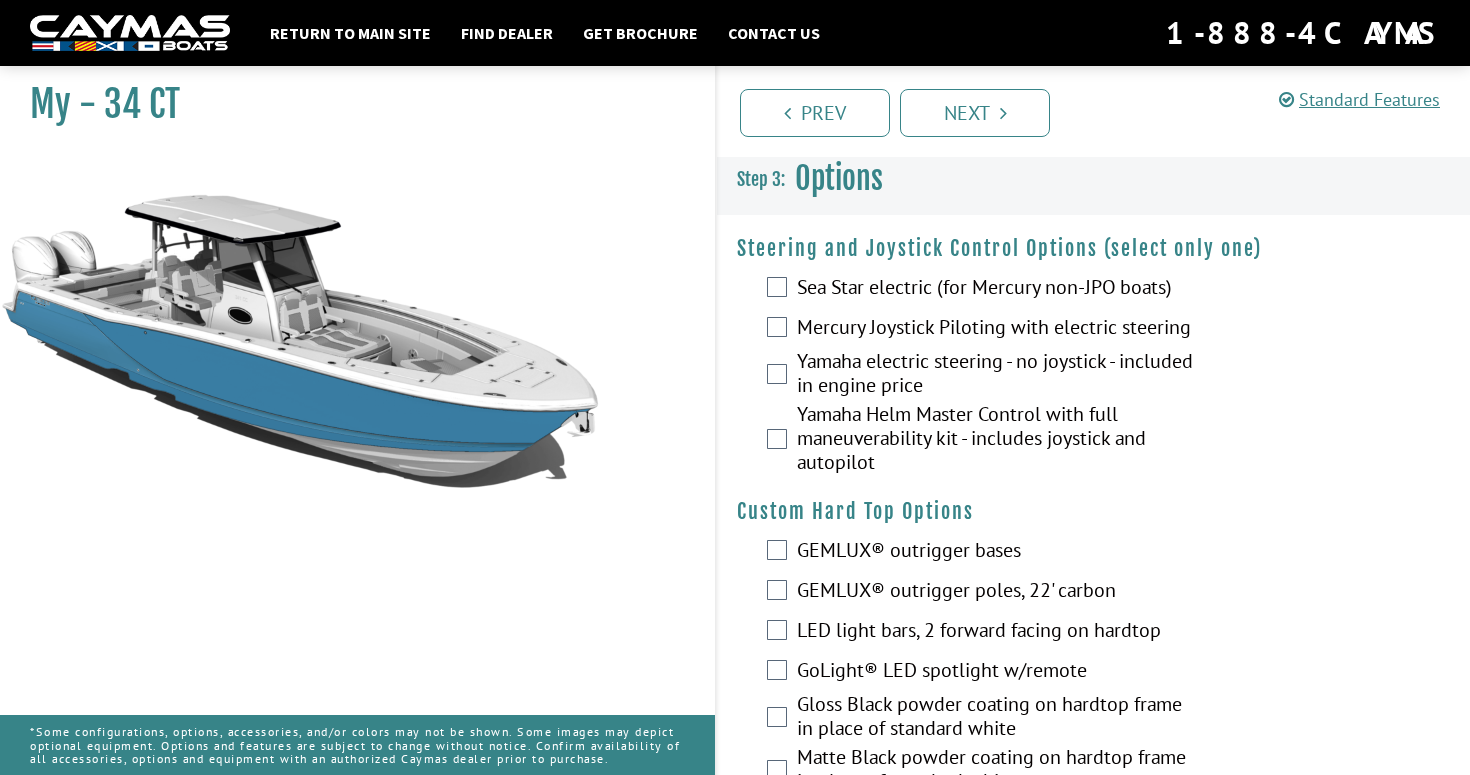 scroll, scrollTop: 0, scrollLeft: 0, axis: both 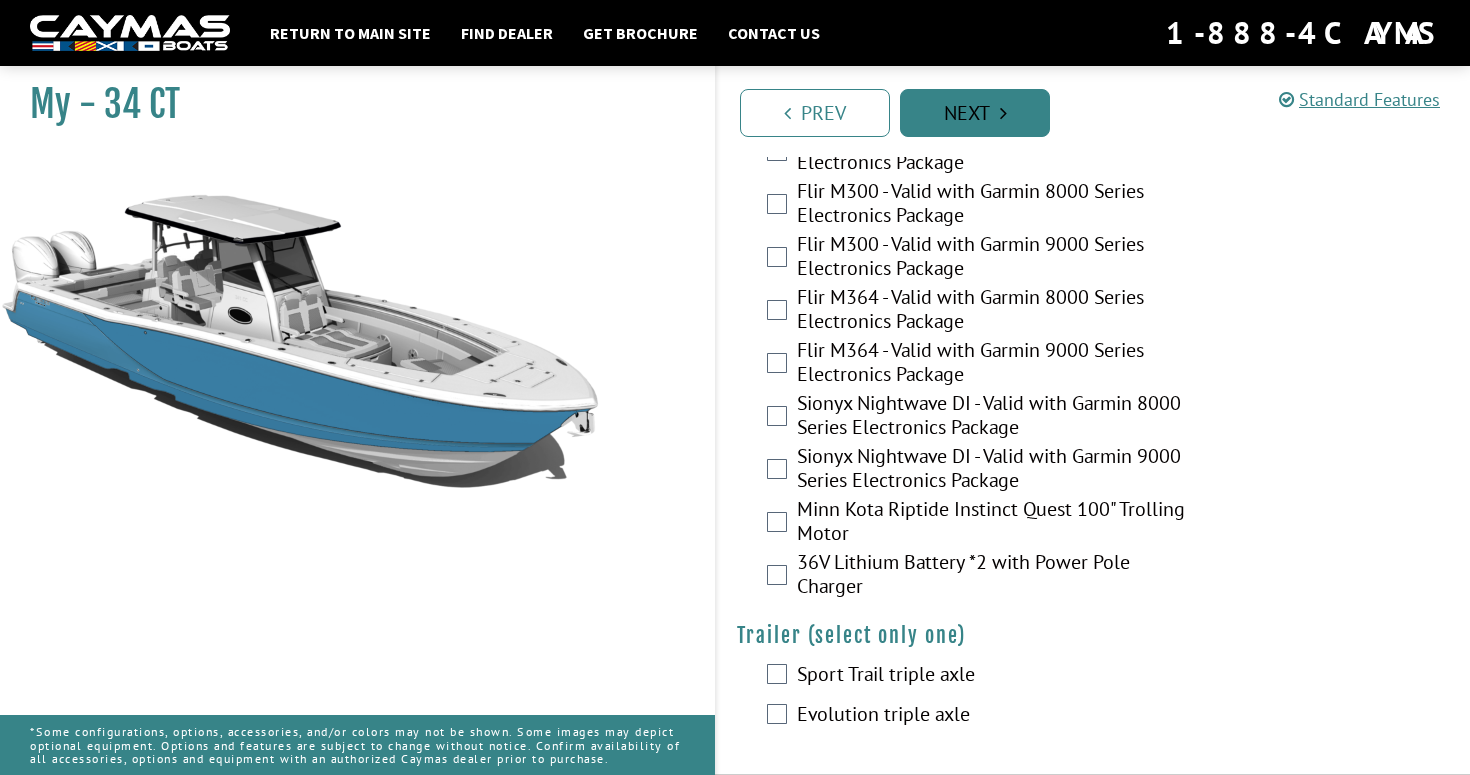 click on "Next" at bounding box center [975, 113] 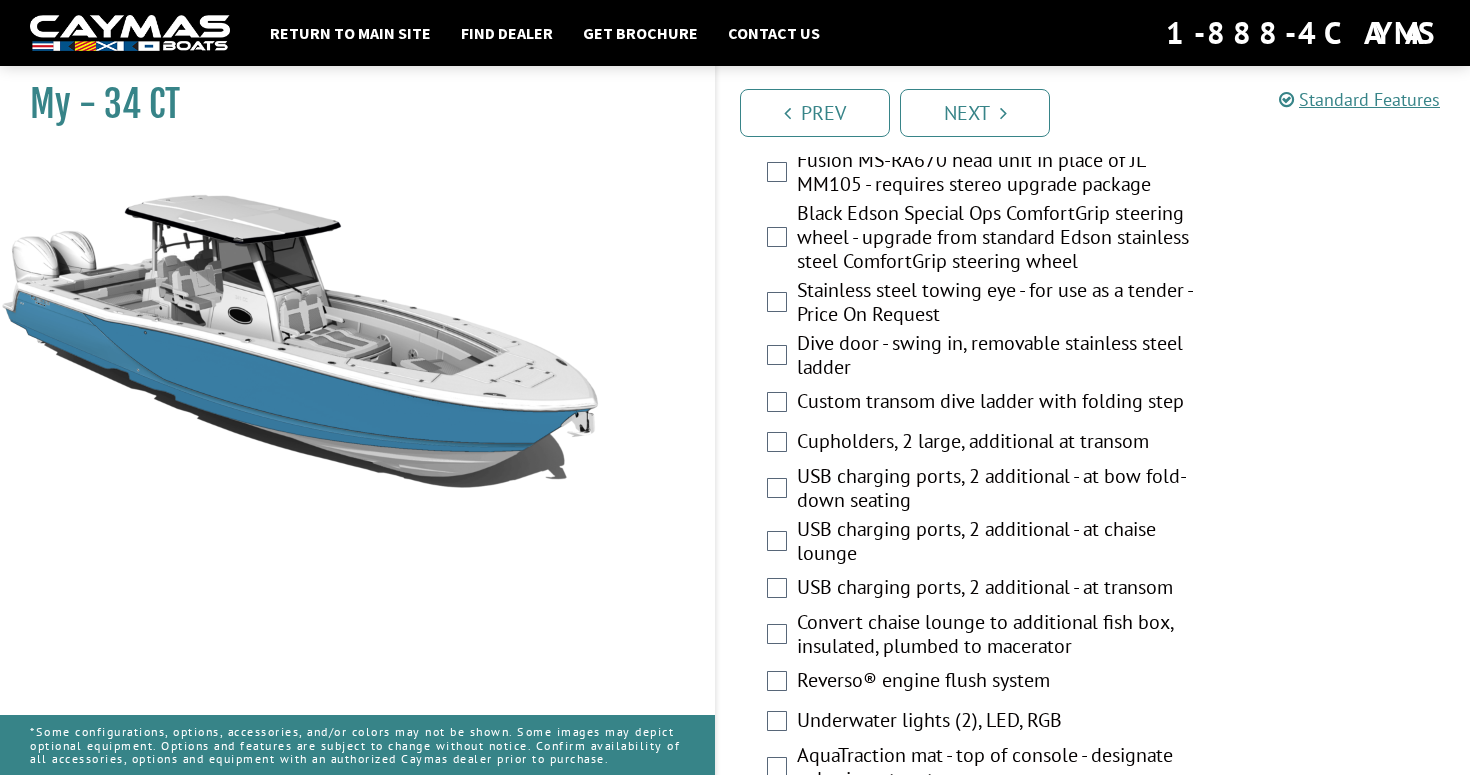 scroll, scrollTop: 654, scrollLeft: 0, axis: vertical 